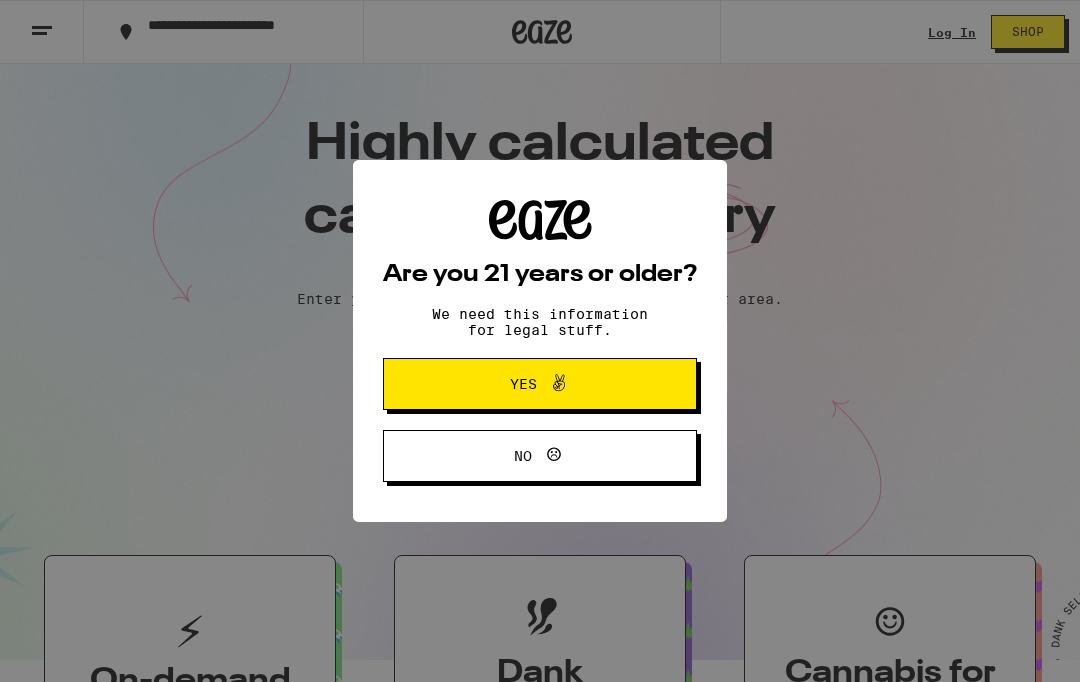 scroll, scrollTop: 0, scrollLeft: 0, axis: both 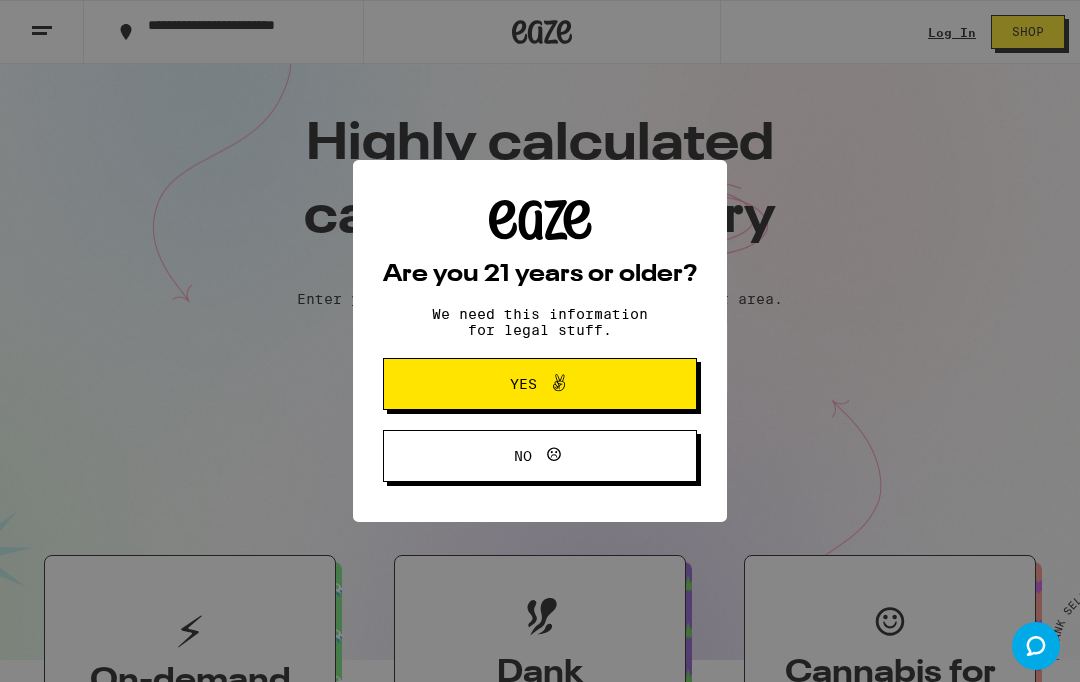 click on "Yes" at bounding box center (540, 384) 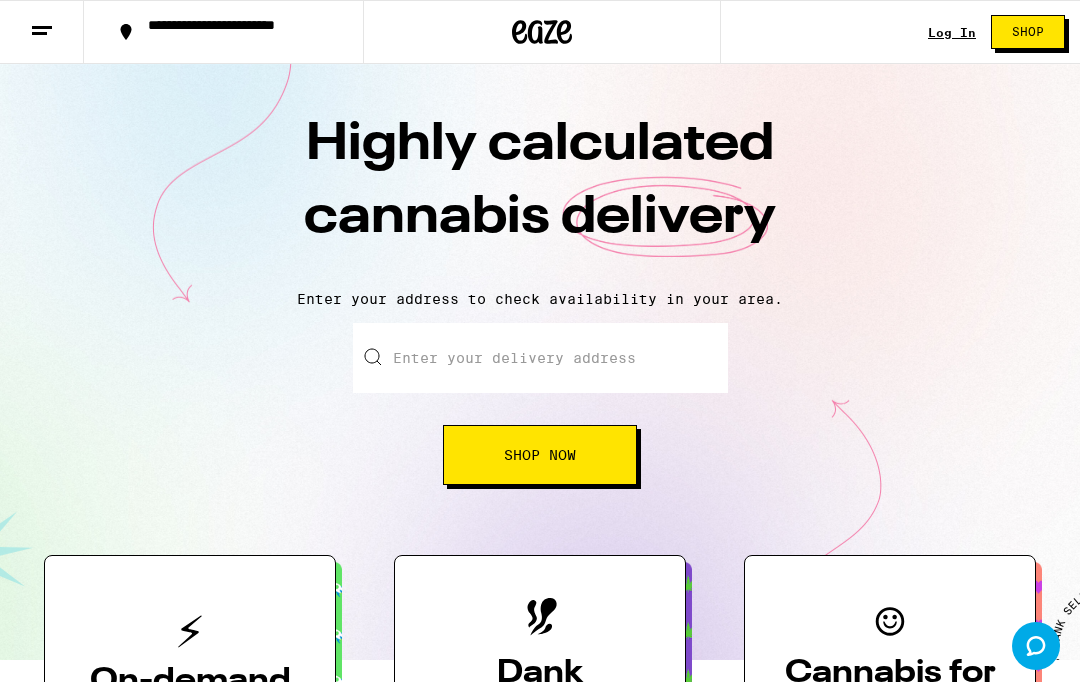 scroll, scrollTop: 0, scrollLeft: 0, axis: both 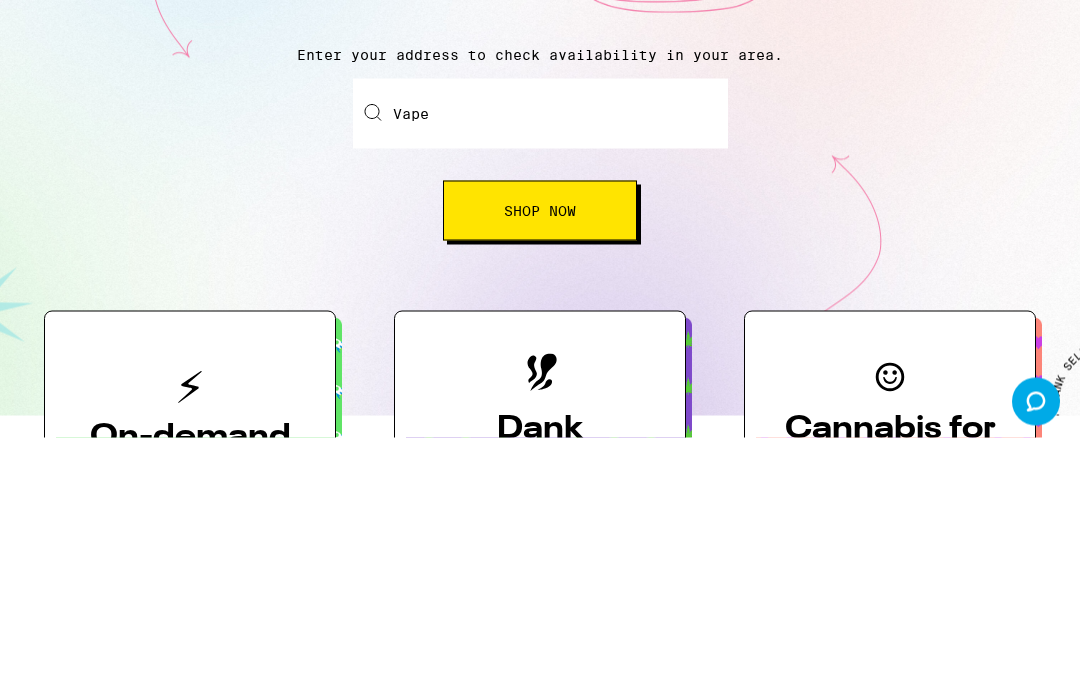 type on "Vape" 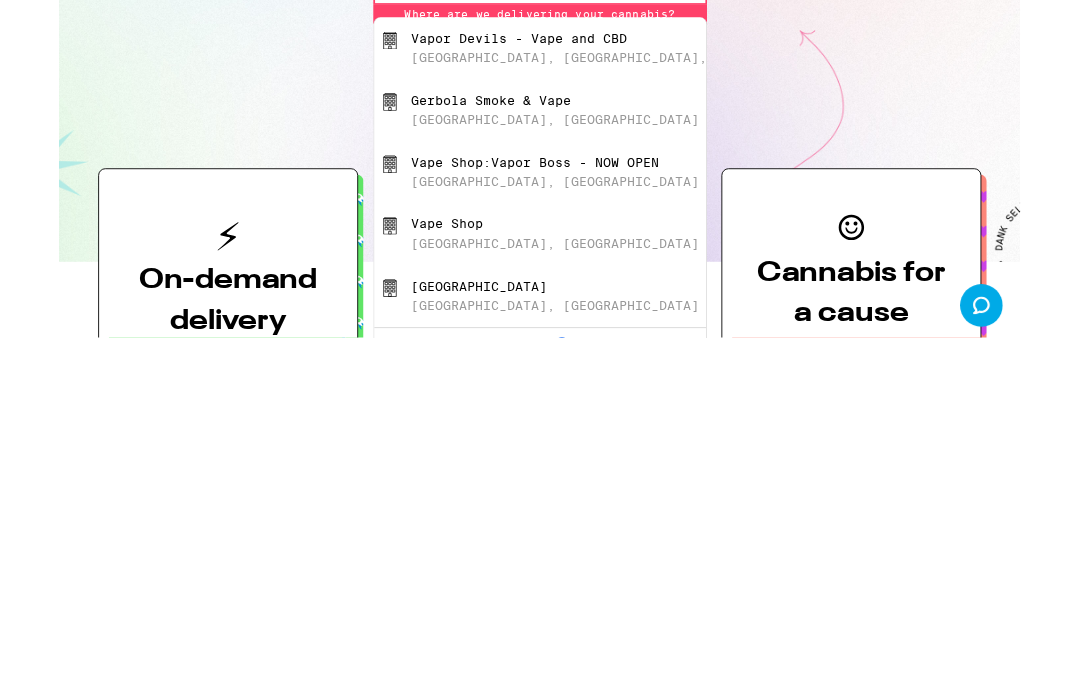 scroll, scrollTop: 0, scrollLeft: 0, axis: both 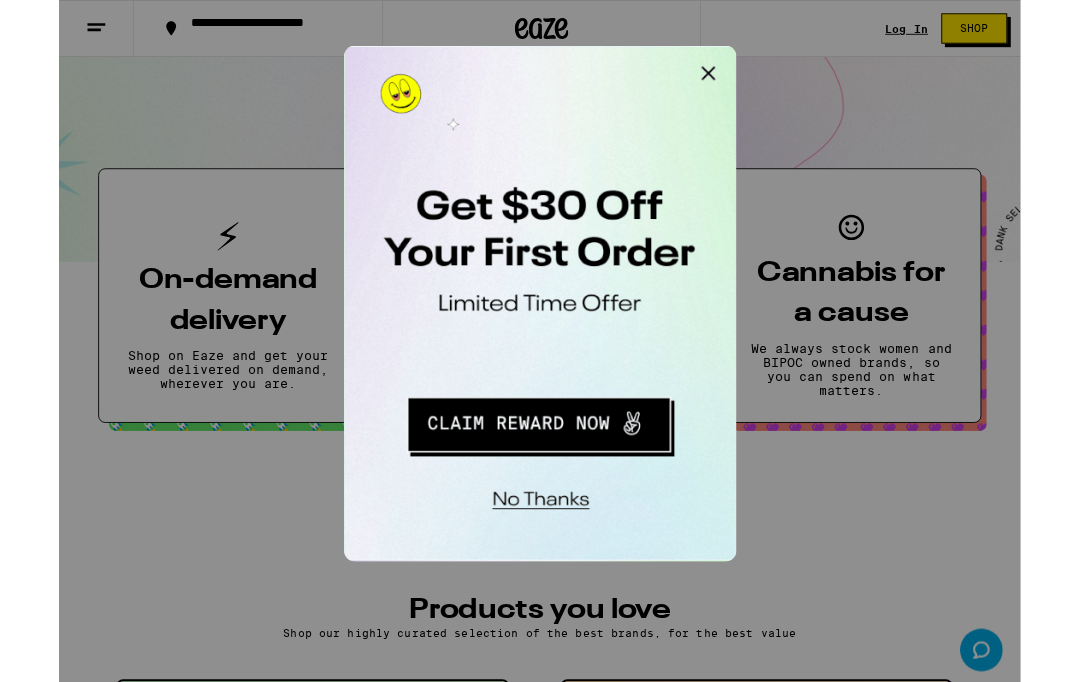 click at bounding box center (481, 312) 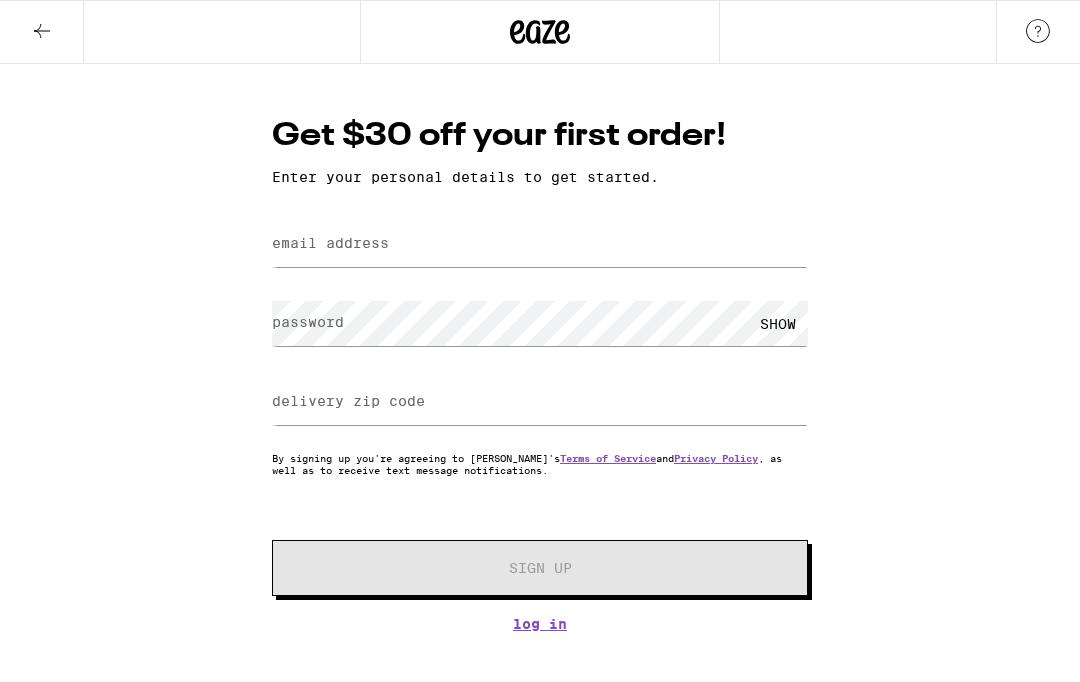 scroll, scrollTop: 0, scrollLeft: 0, axis: both 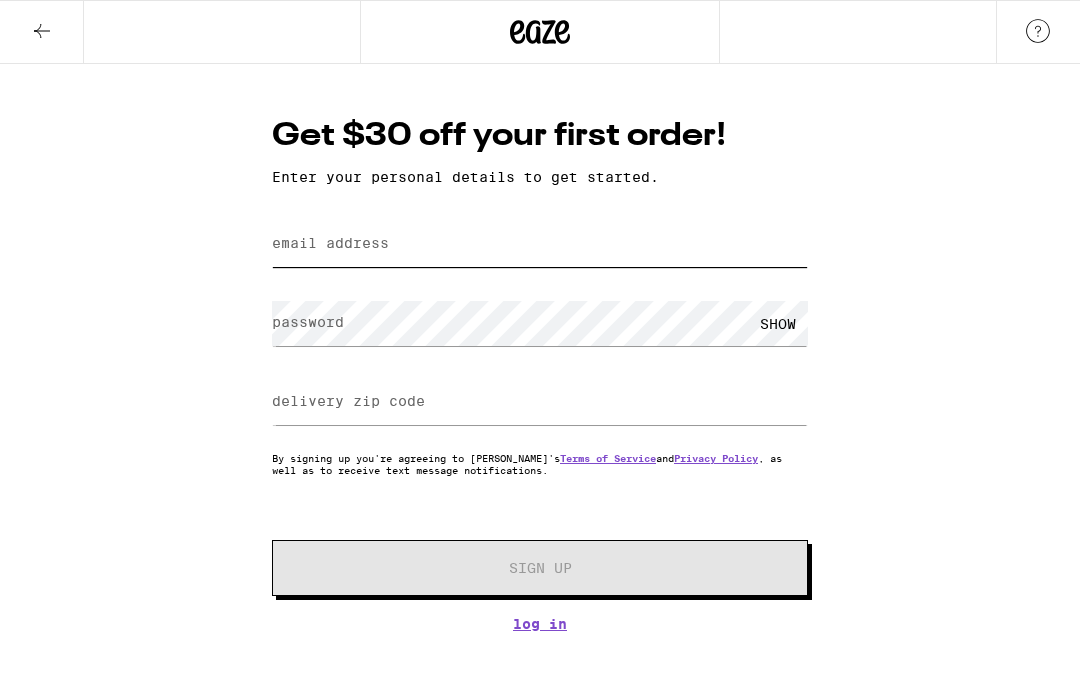 click on "email address" at bounding box center [540, 244] 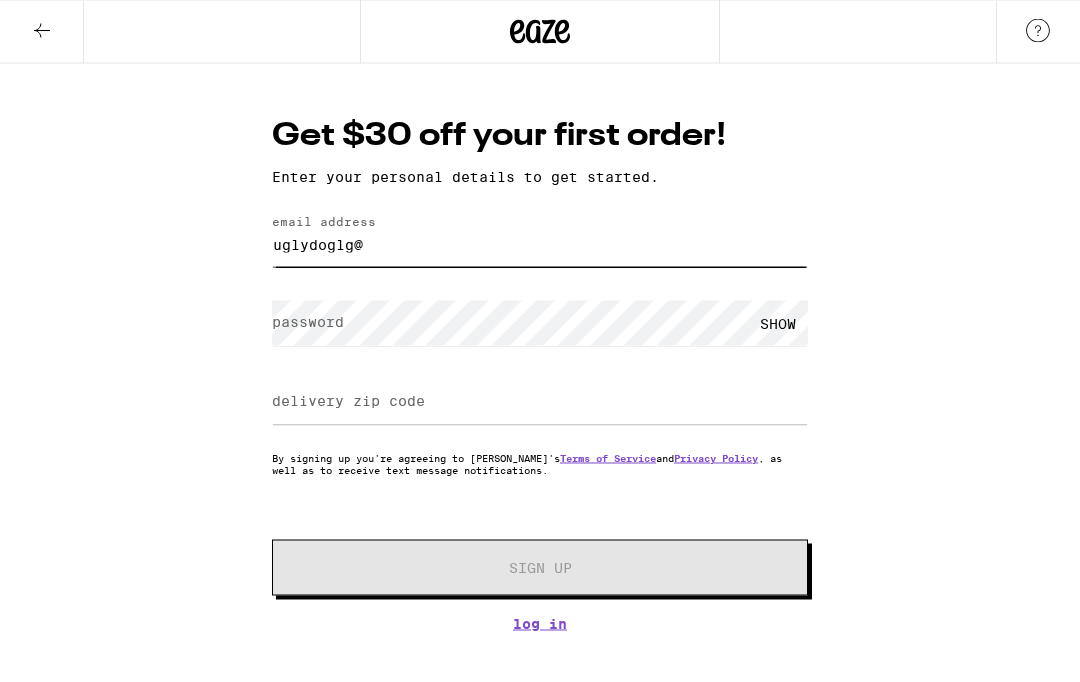 click on "uglydoglg@" at bounding box center [540, 244] 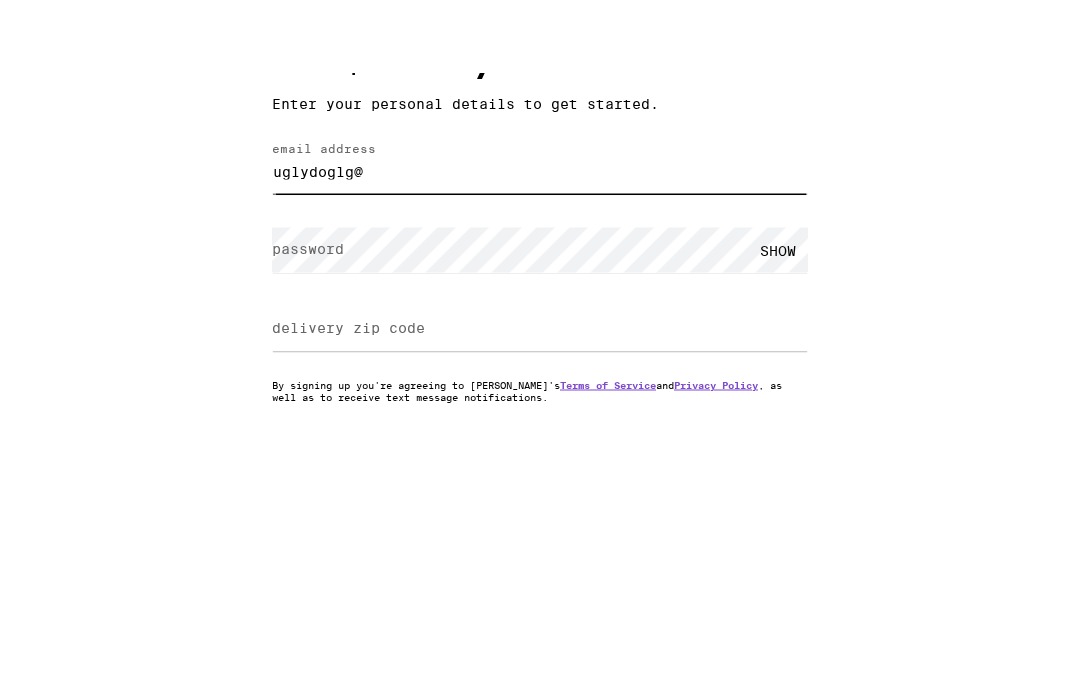 click on "uglydoglg@" at bounding box center (540, 244) 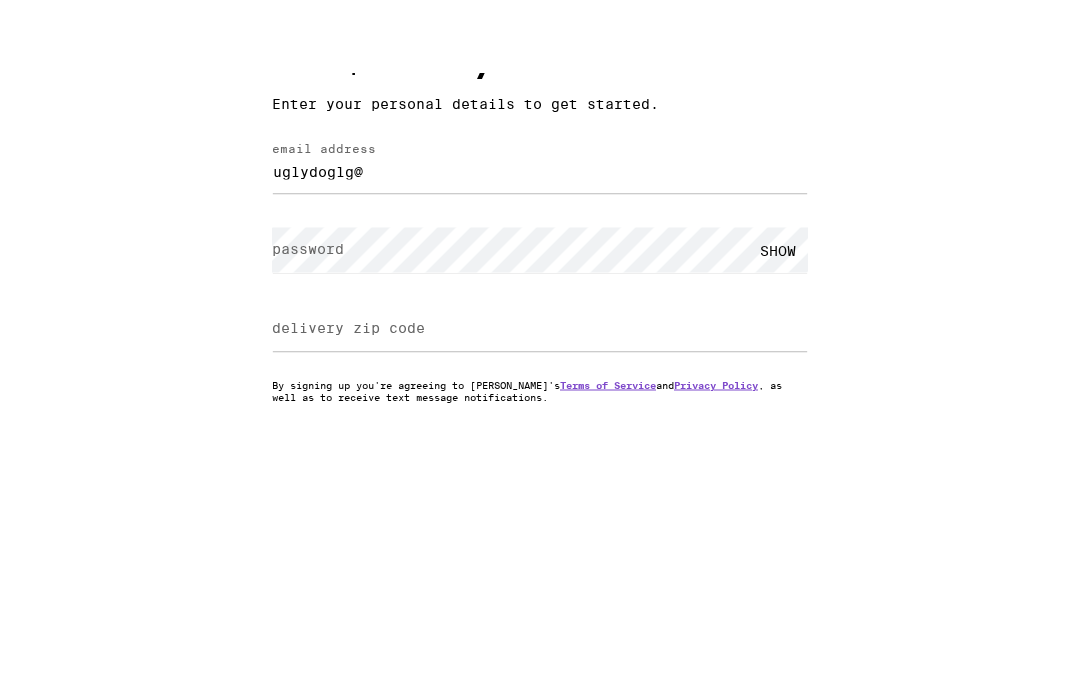 click on "email address" at bounding box center (324, 221) 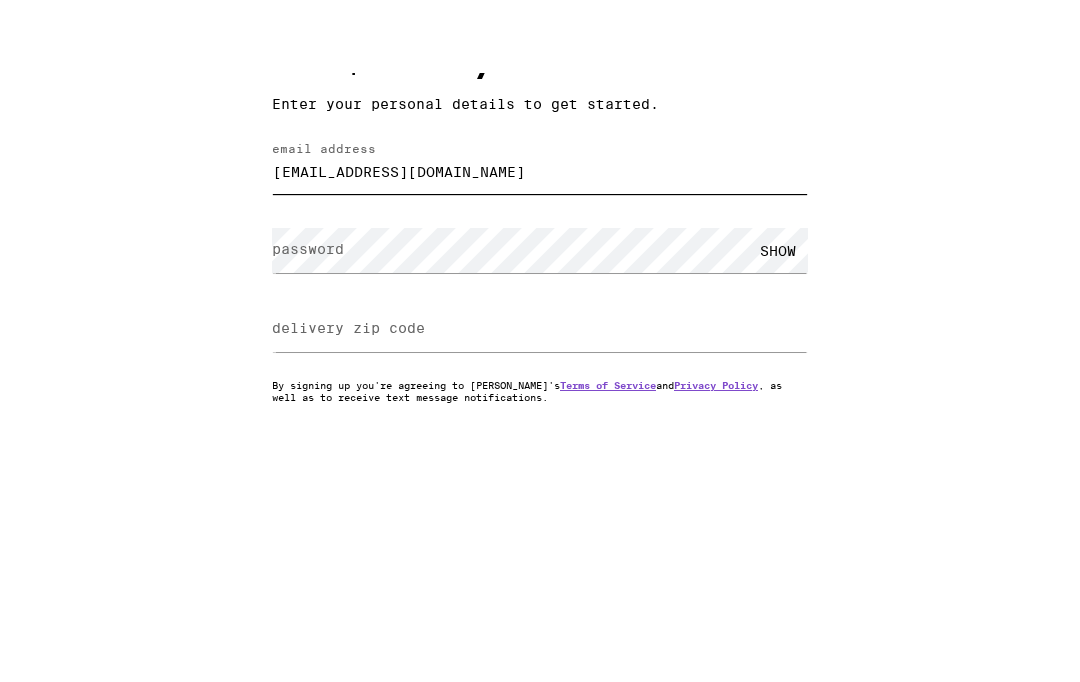 type on "[EMAIL_ADDRESS][DOMAIN_NAME]" 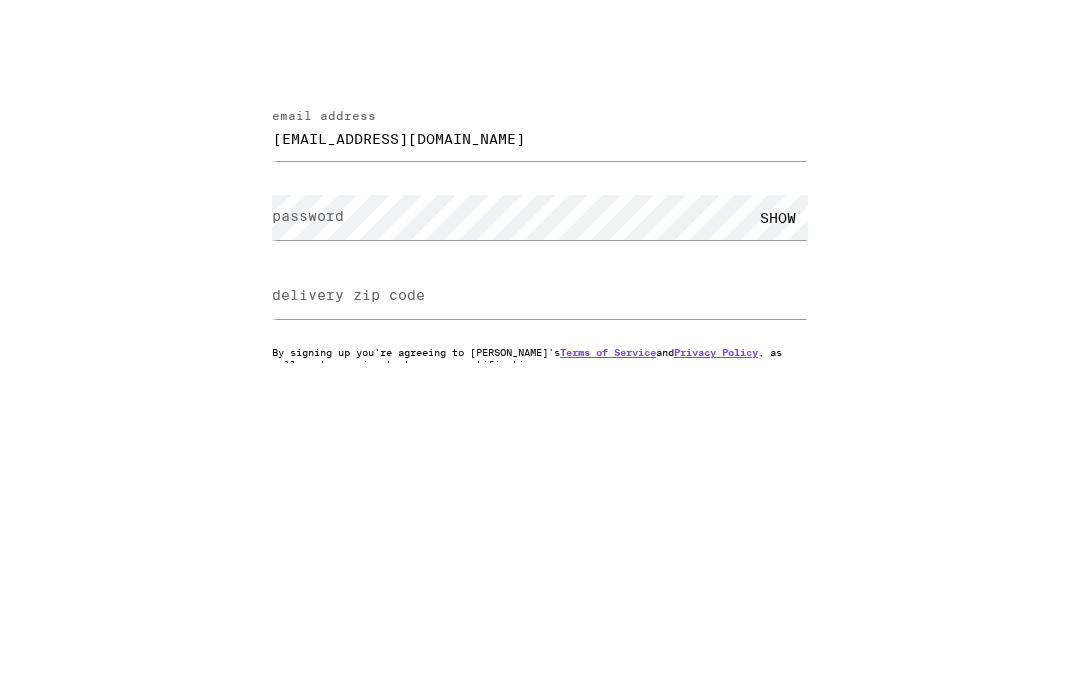 click on "SHOW" at bounding box center (778, 323) 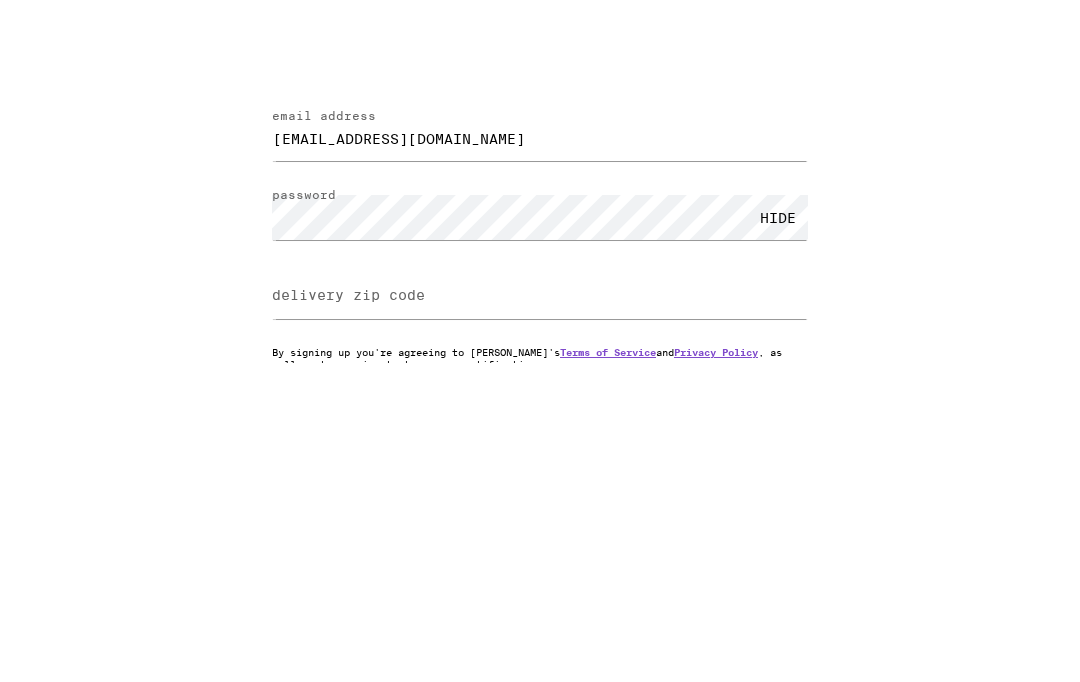 click on "delivery zip code" at bounding box center (348, 401) 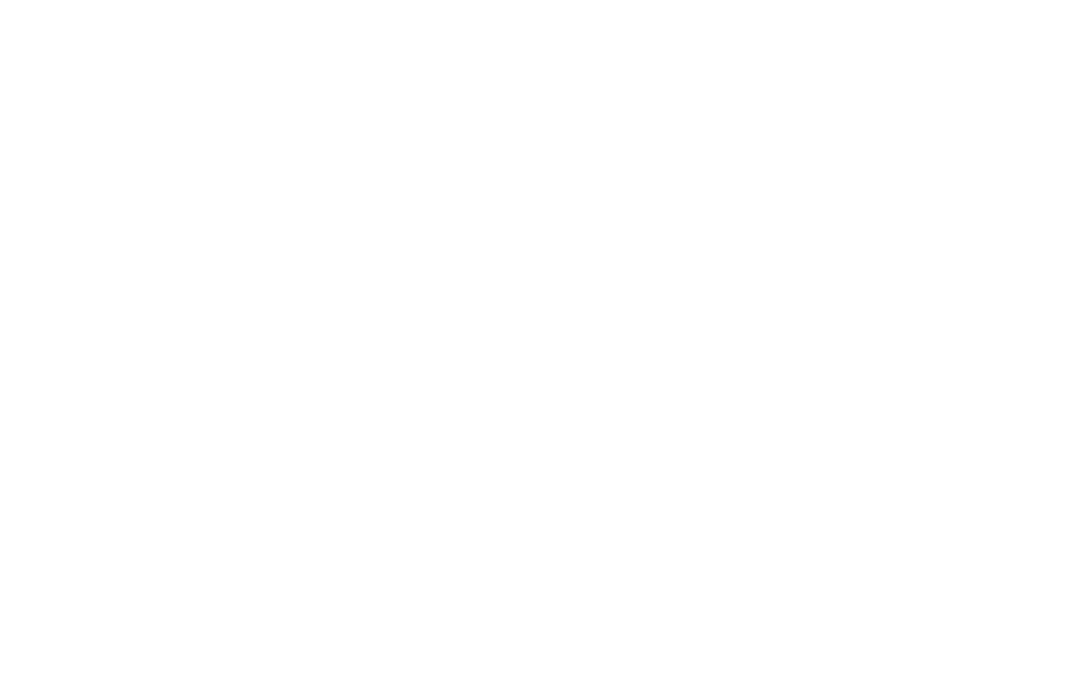 type on "91741" 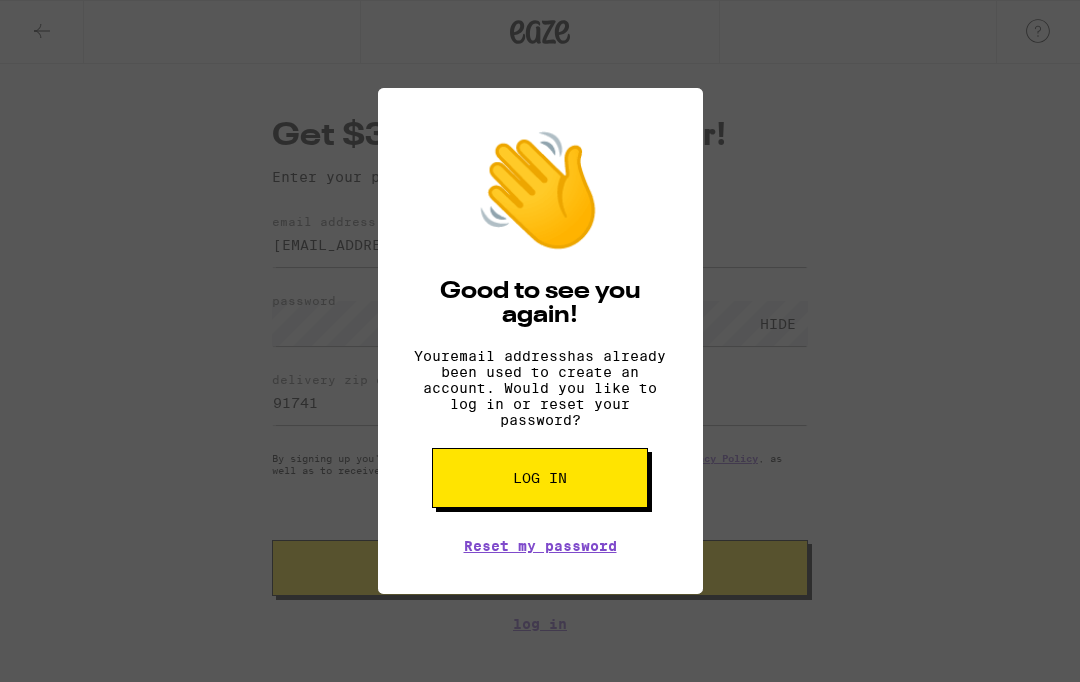click on "Log in" at bounding box center [540, 478] 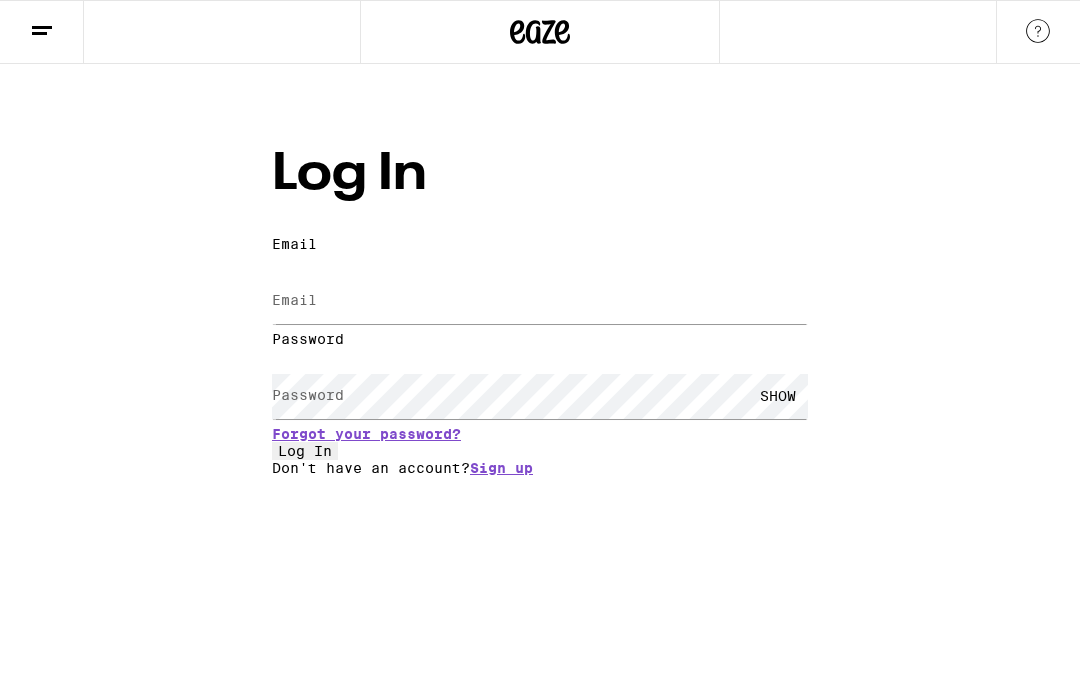click on "Email" at bounding box center [540, 301] 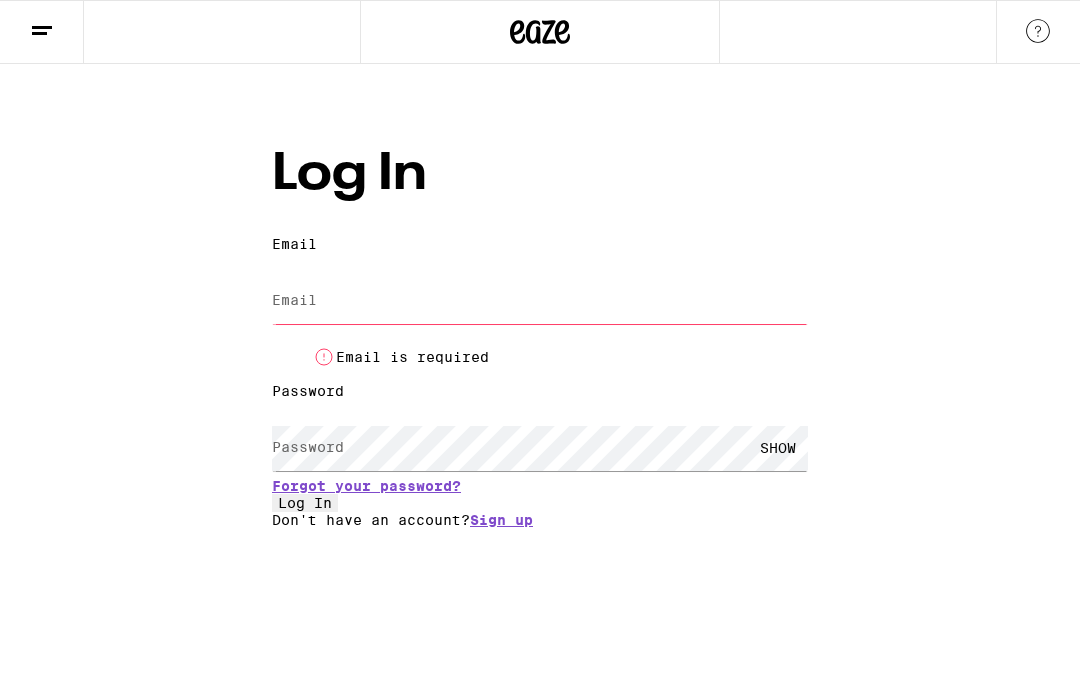 click on "Email" at bounding box center [540, 301] 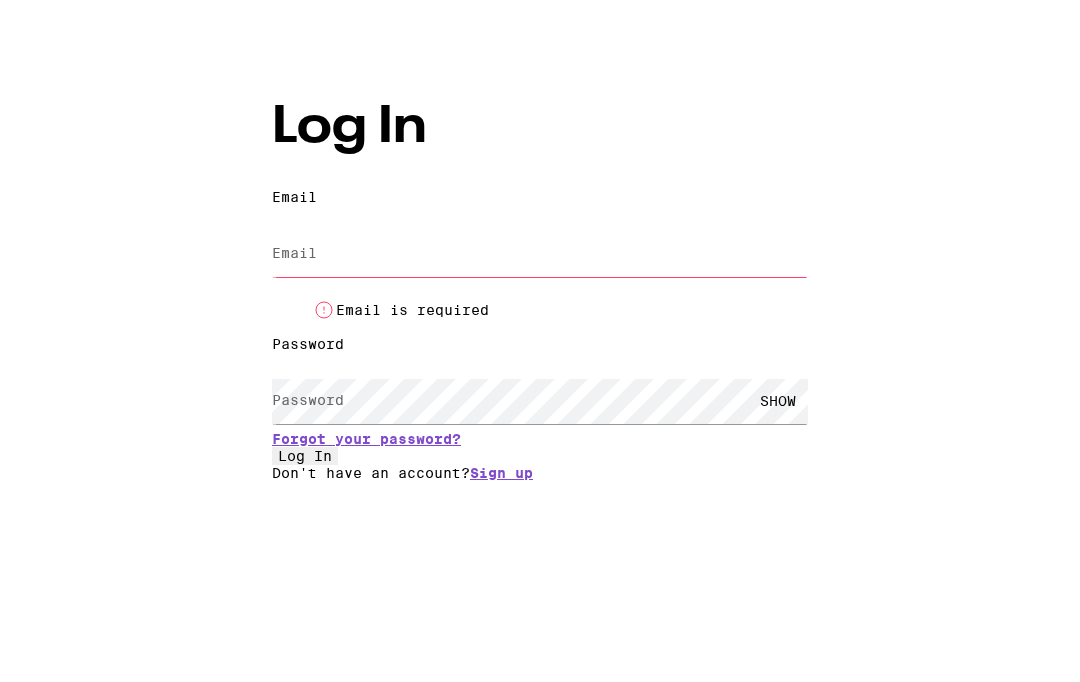 scroll, scrollTop: 0, scrollLeft: 0, axis: both 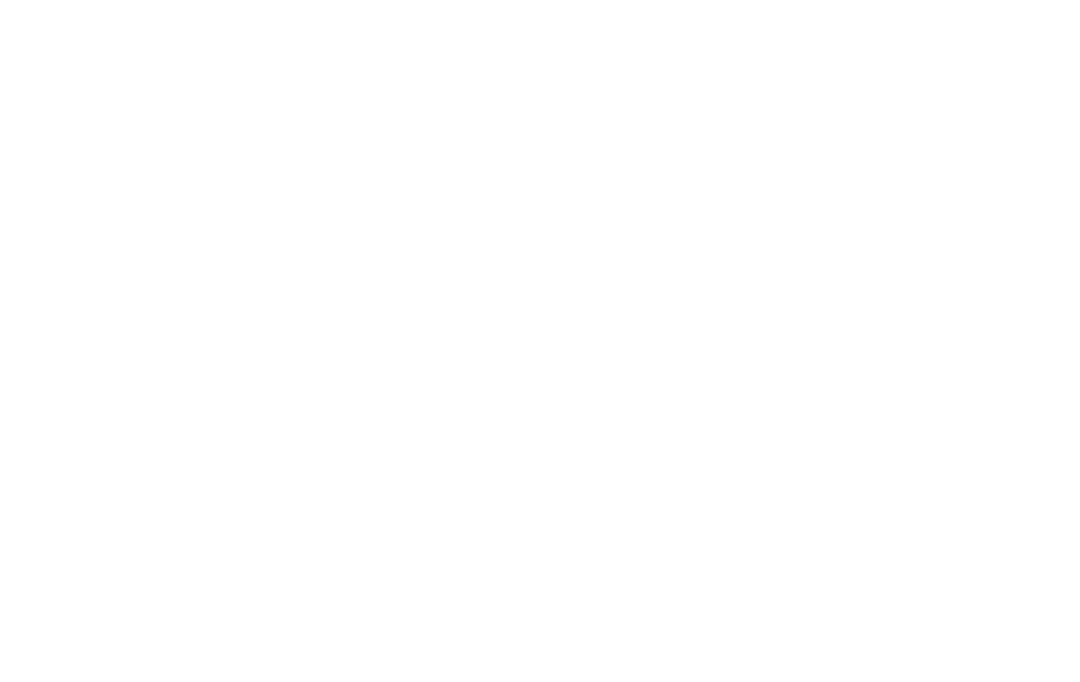 click on "Log In" at bounding box center (305, 451) 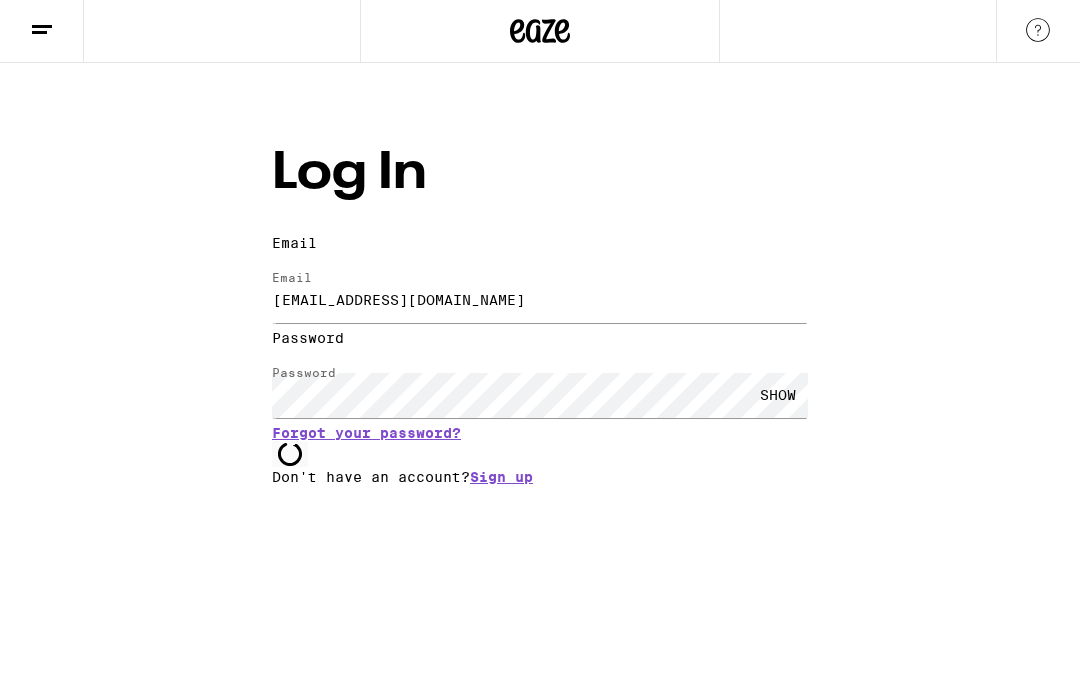 scroll, scrollTop: 1, scrollLeft: 0, axis: vertical 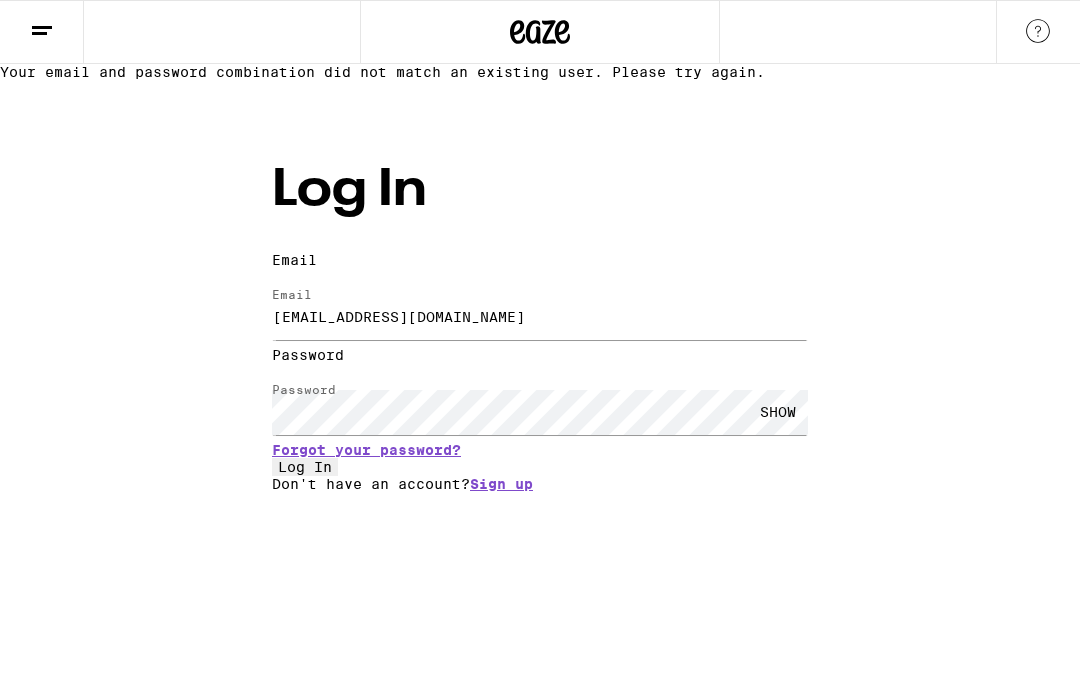 click on "Log In" at bounding box center [305, 467] 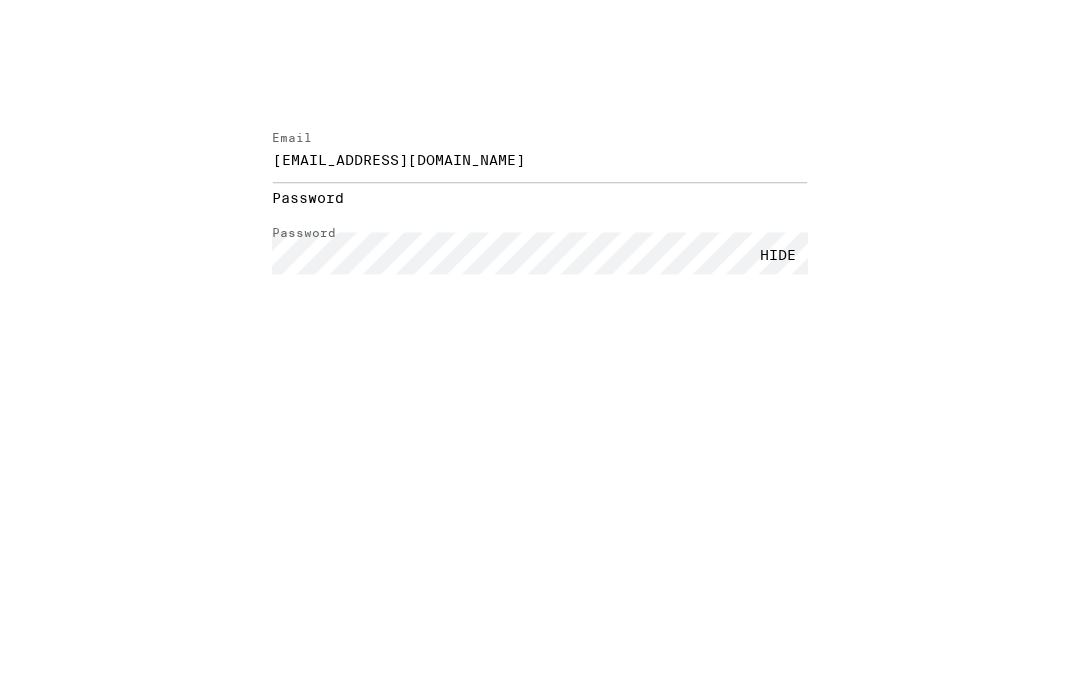 click on "Password" at bounding box center [304, 389] 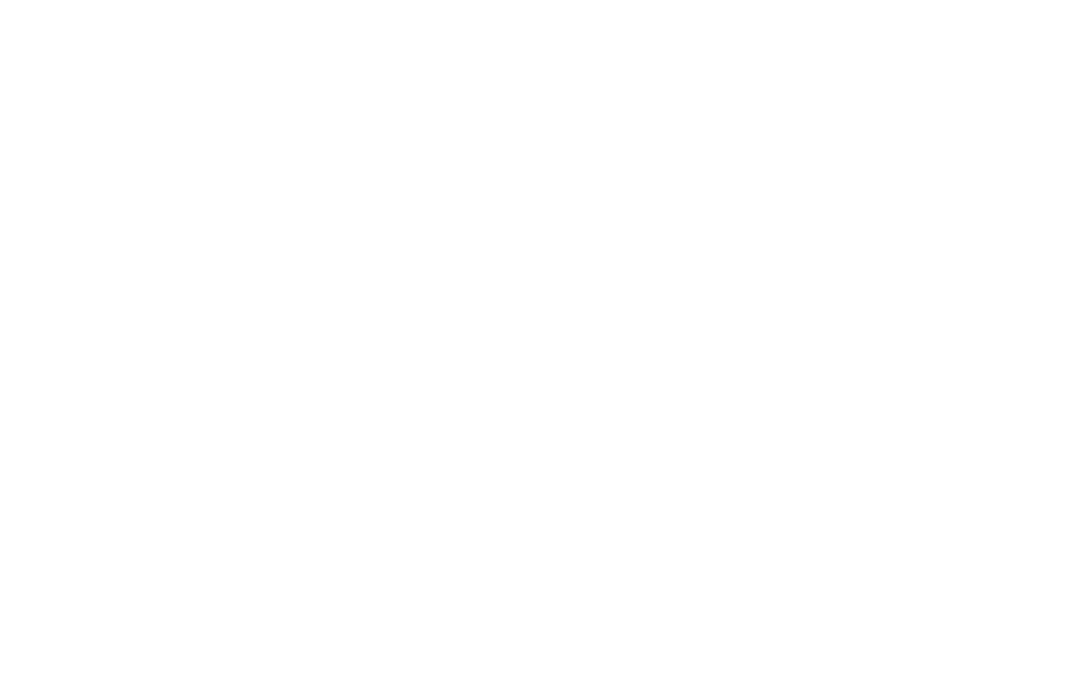 click on "Log In" at bounding box center [305, 467] 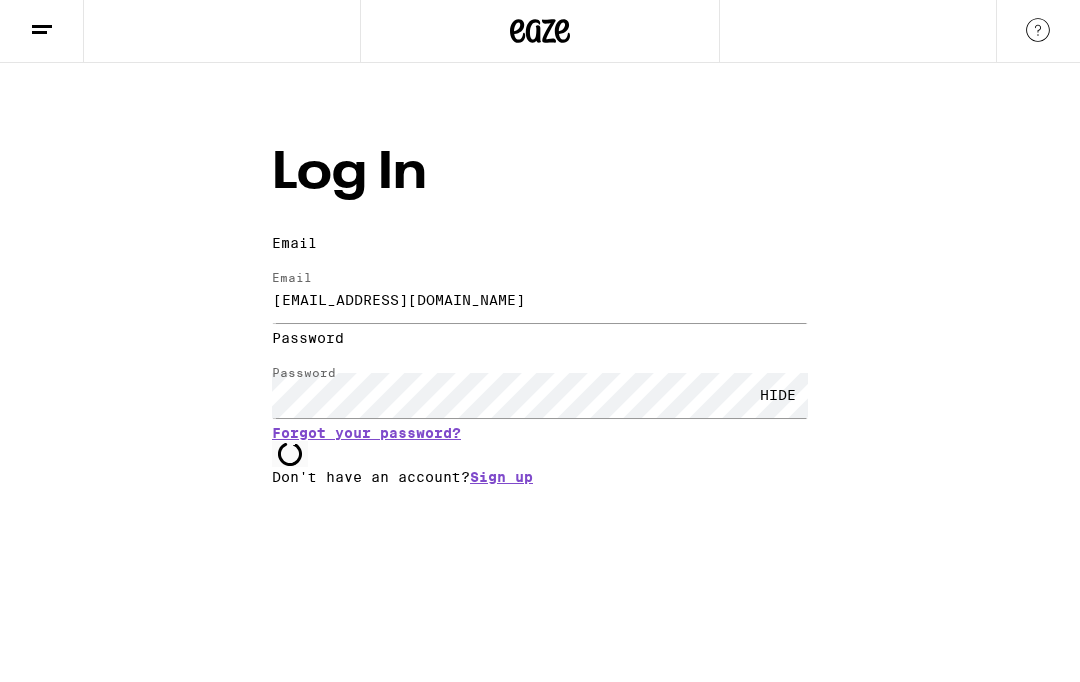 scroll, scrollTop: 1, scrollLeft: 0, axis: vertical 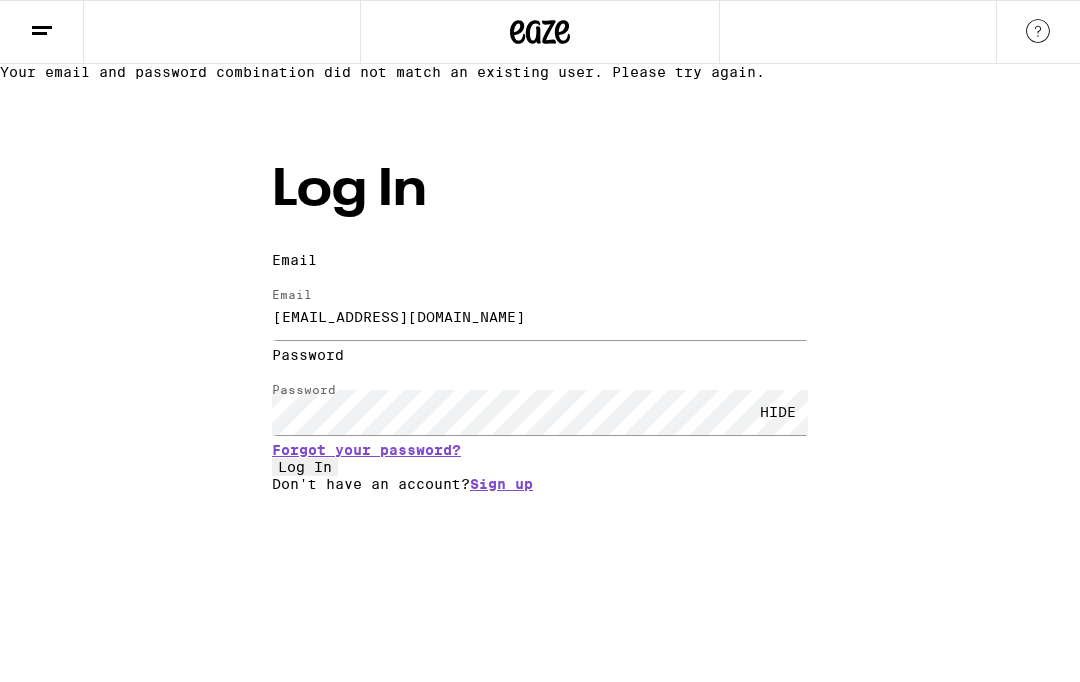 click on "Log In" at bounding box center [305, 467] 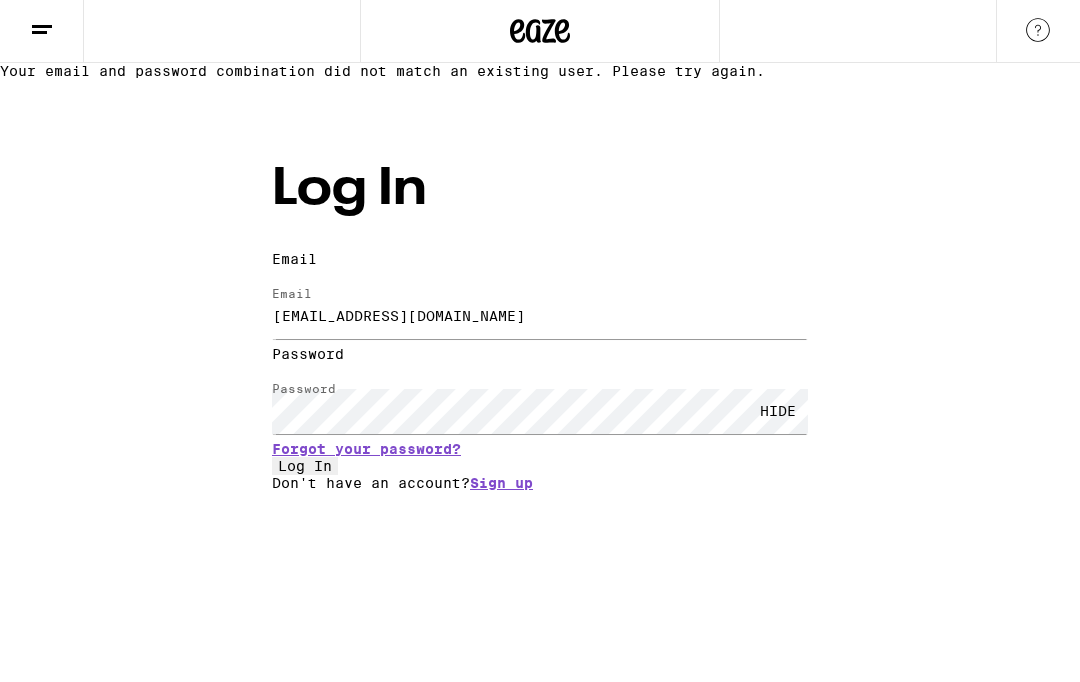 click on "Log In" at bounding box center [305, 467] 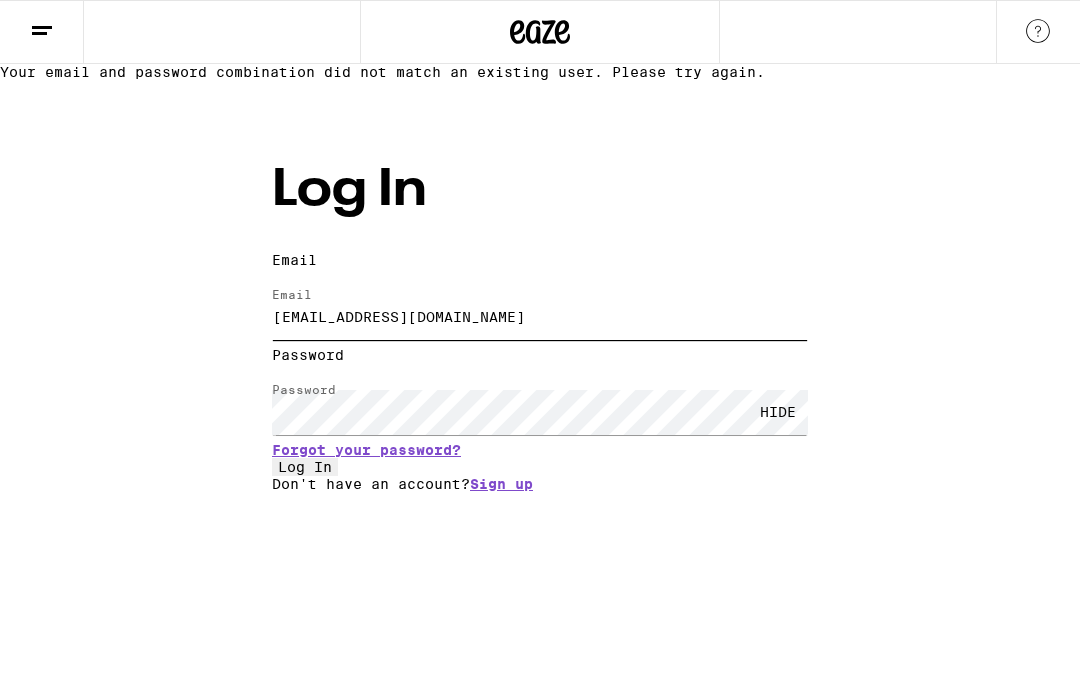 click on "[EMAIL_ADDRESS][DOMAIN_NAME]" at bounding box center (540, 317) 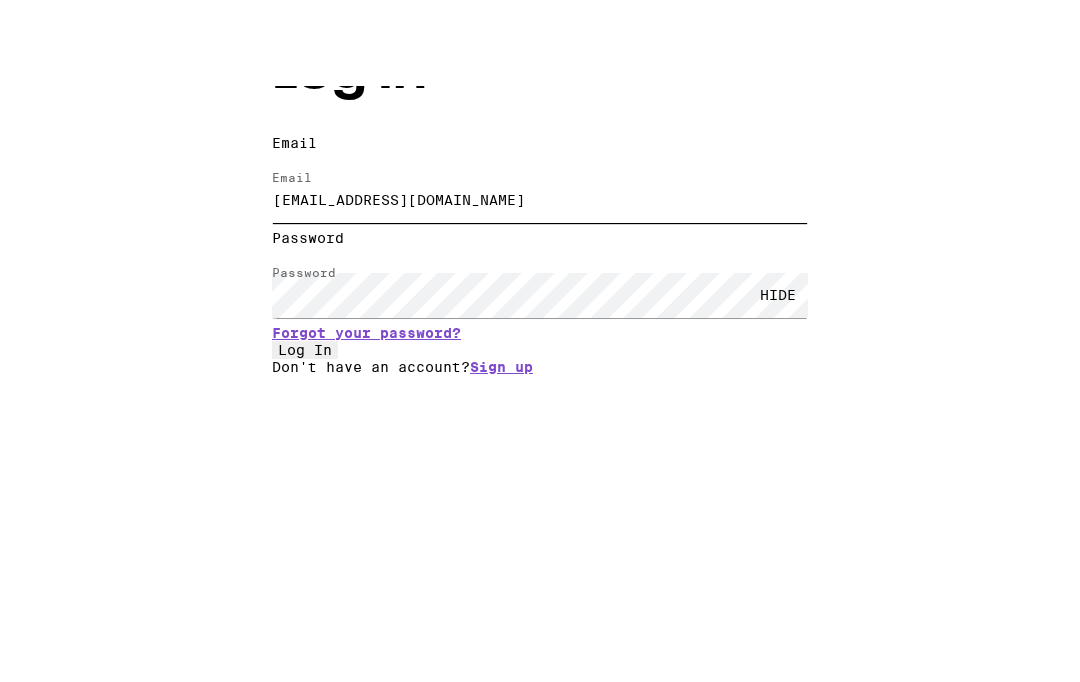 click on "[EMAIL_ADDRESS][DOMAIN_NAME]" at bounding box center [540, 317] 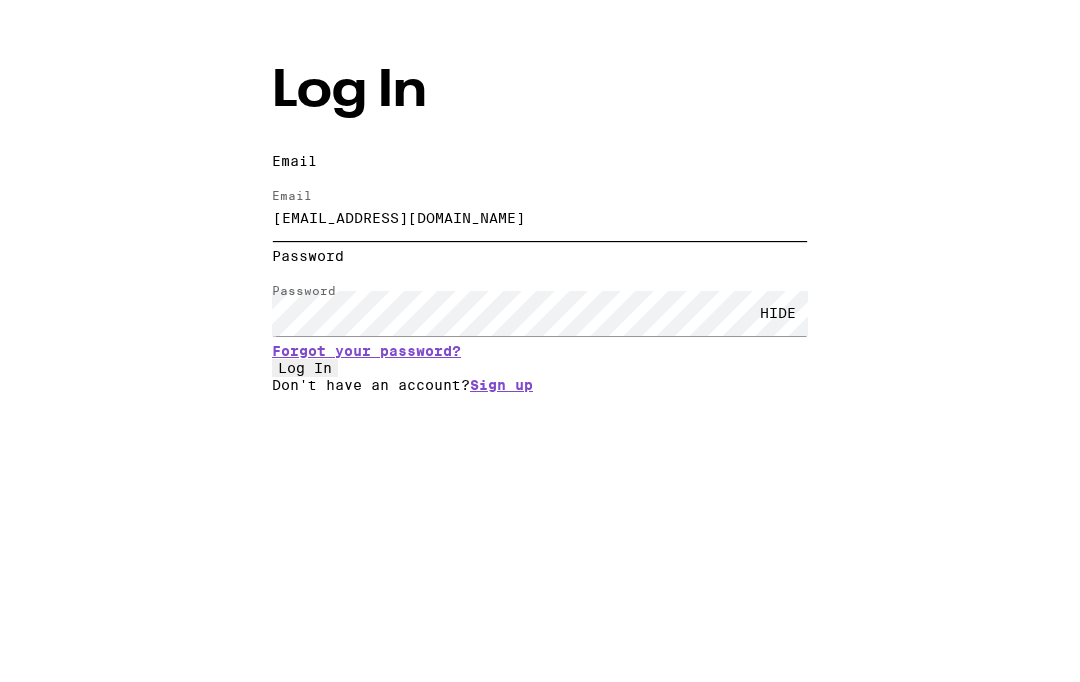 click on "[EMAIL_ADDRESS][DOMAIN_NAME]" at bounding box center [540, 317] 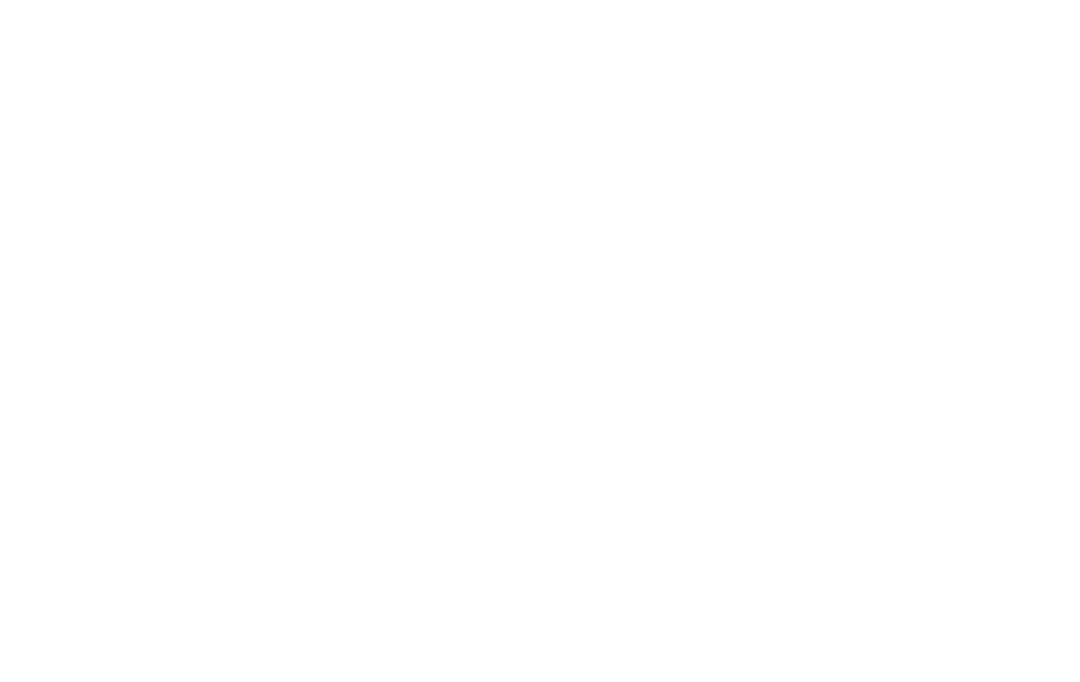 scroll, scrollTop: 26, scrollLeft: 0, axis: vertical 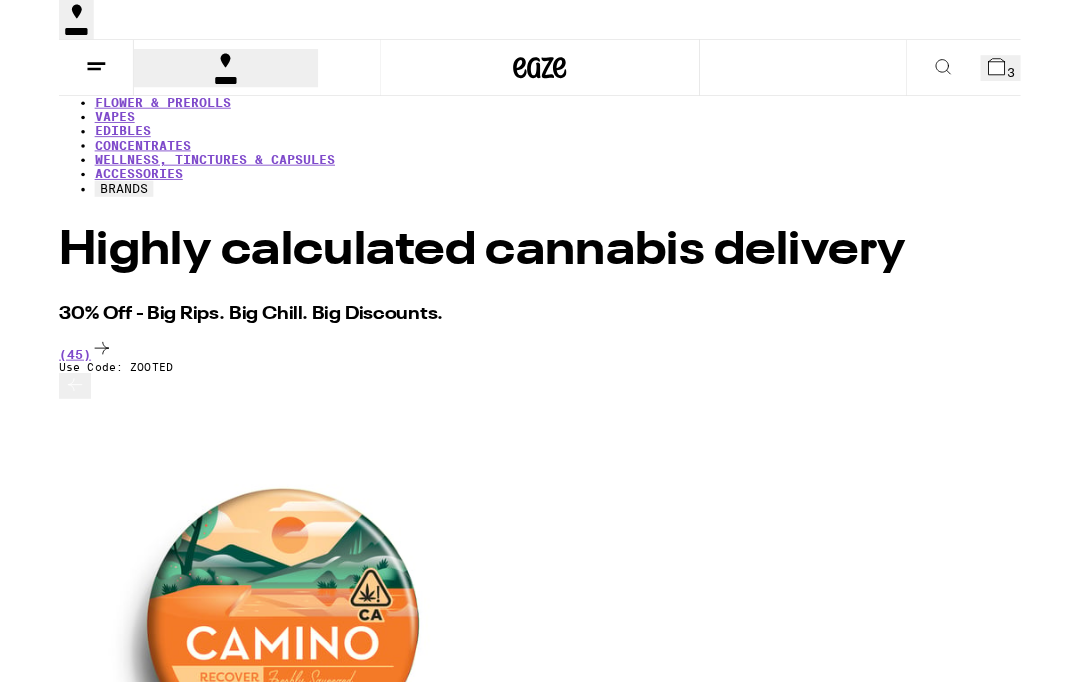 click on "VAPES" at bounding box center [62, 131] 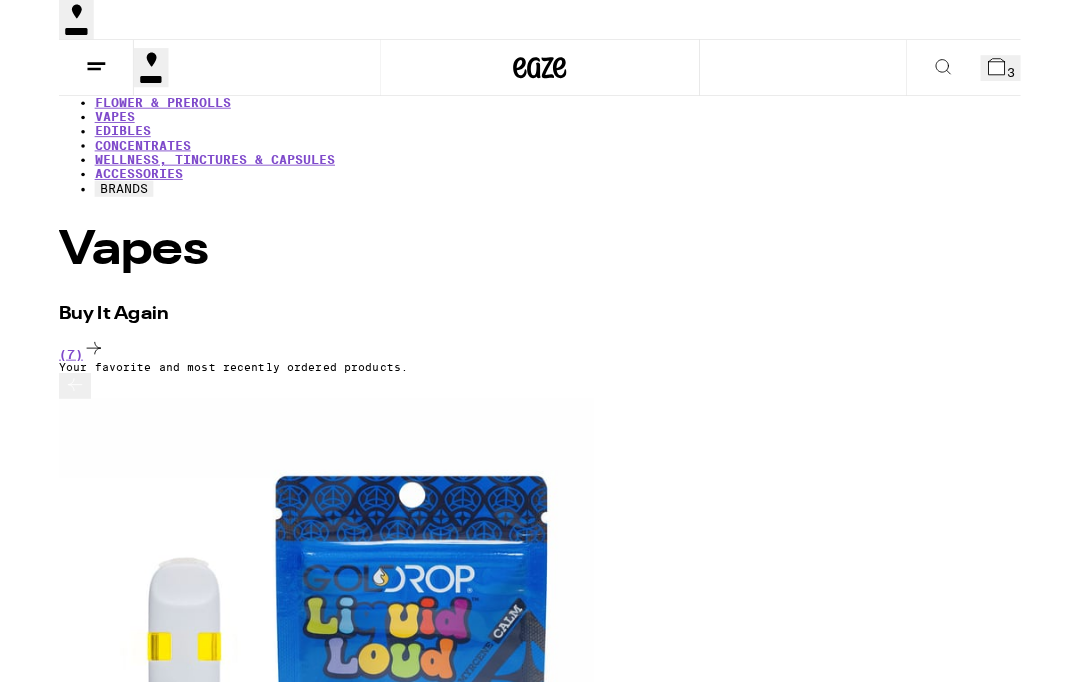 click at bounding box center (540, 76) 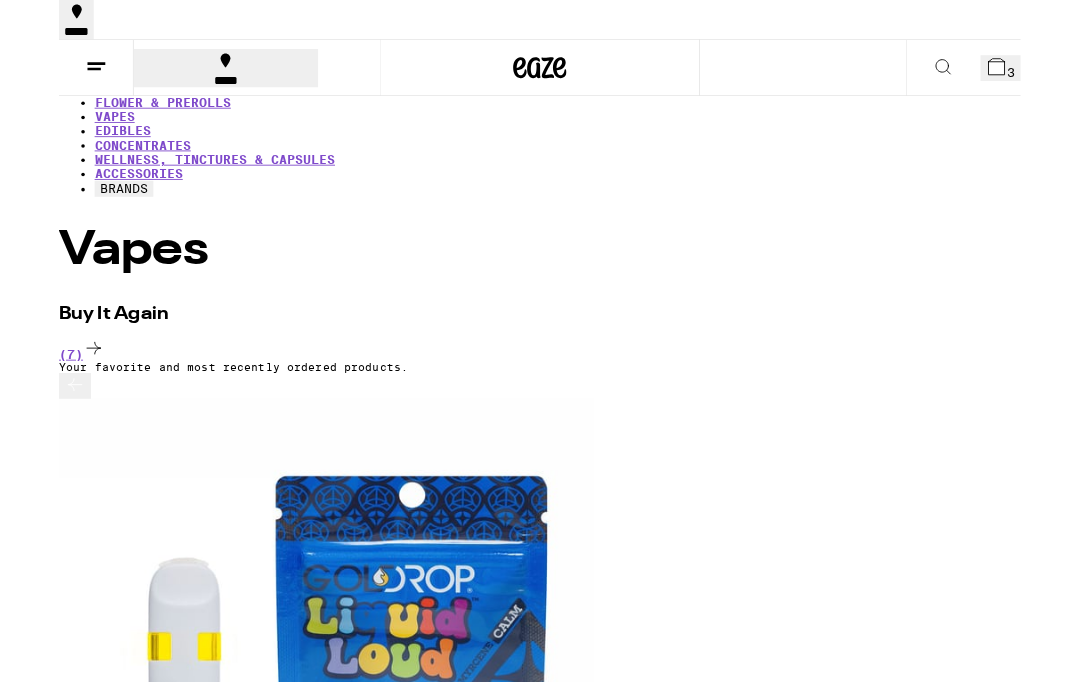 scroll, scrollTop: 85, scrollLeft: 0, axis: vertical 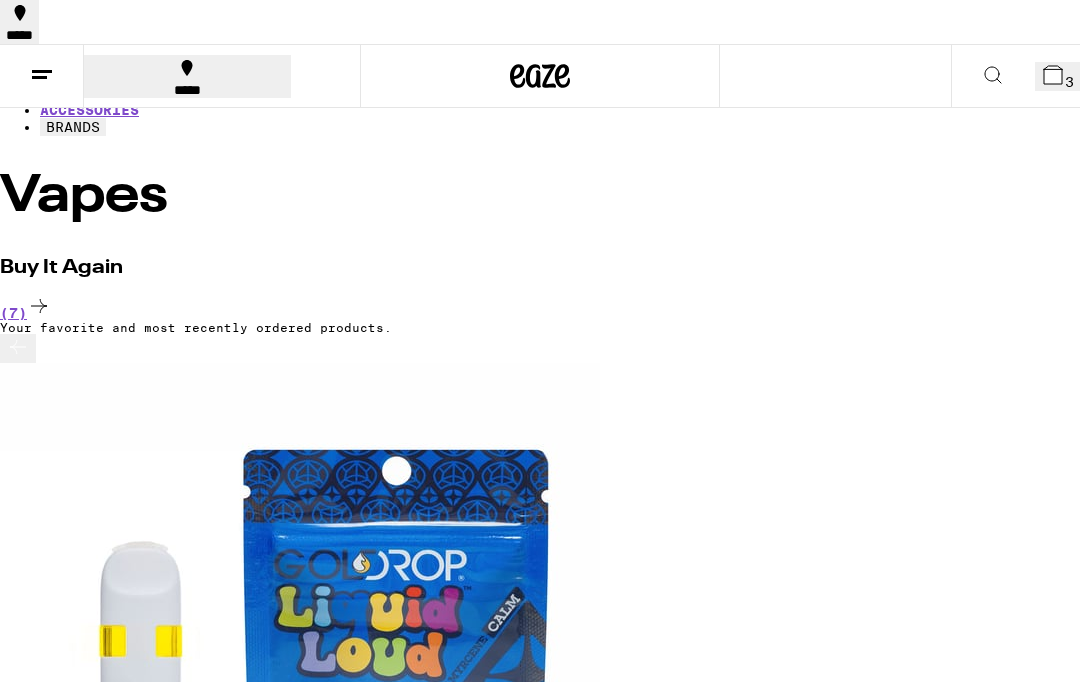 click at bounding box center (300, 1502) 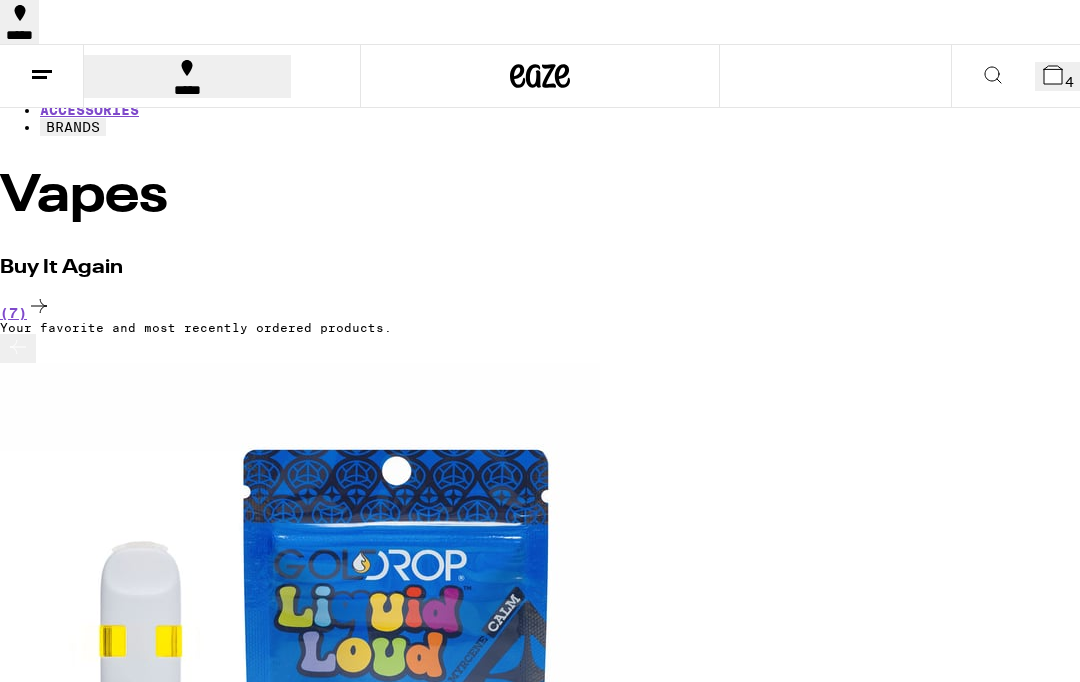 click 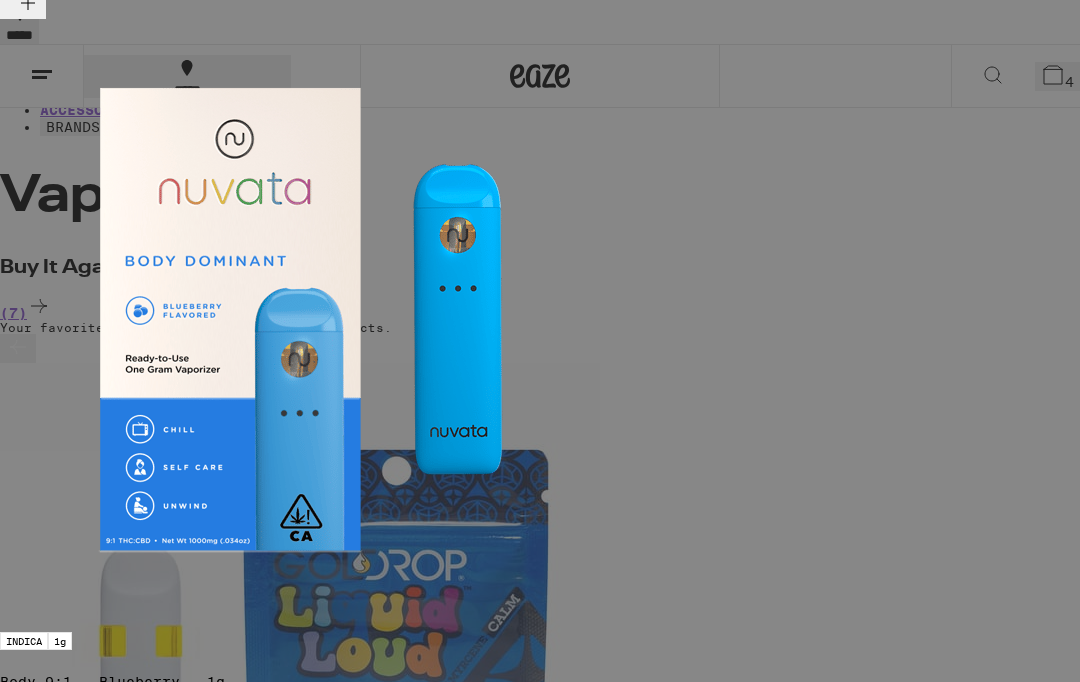 click 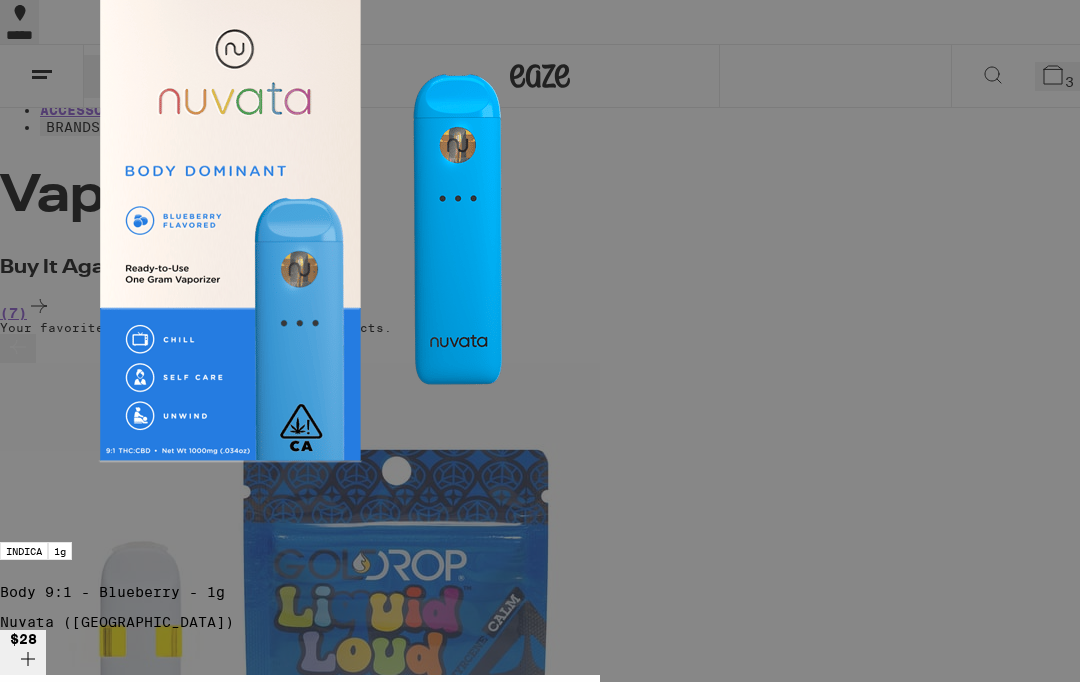 click 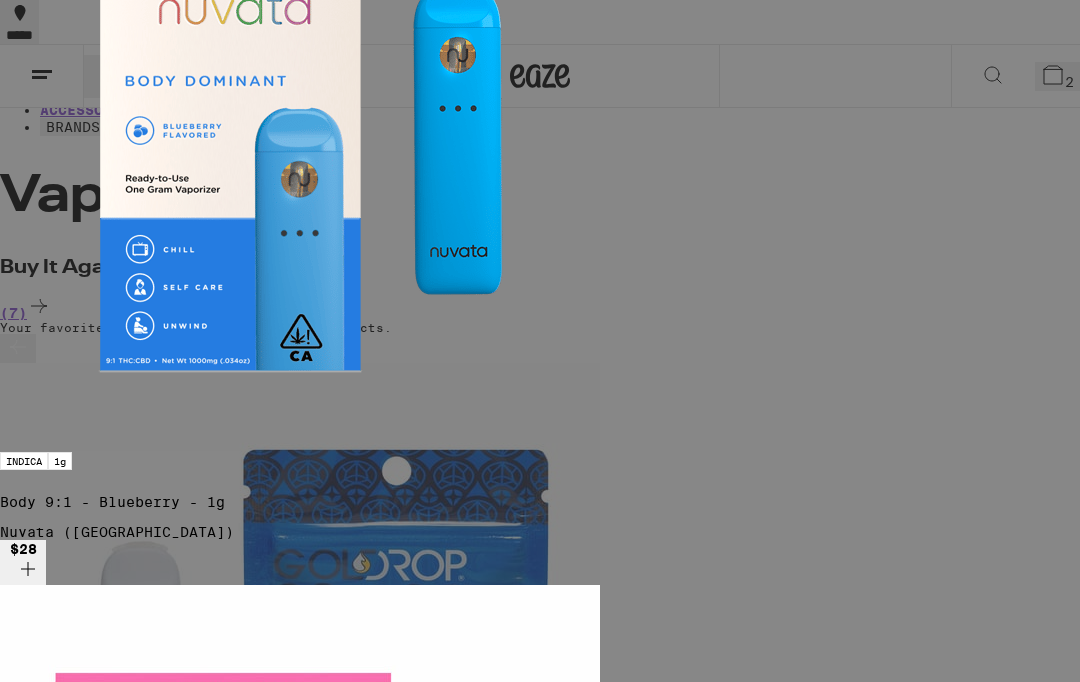 click 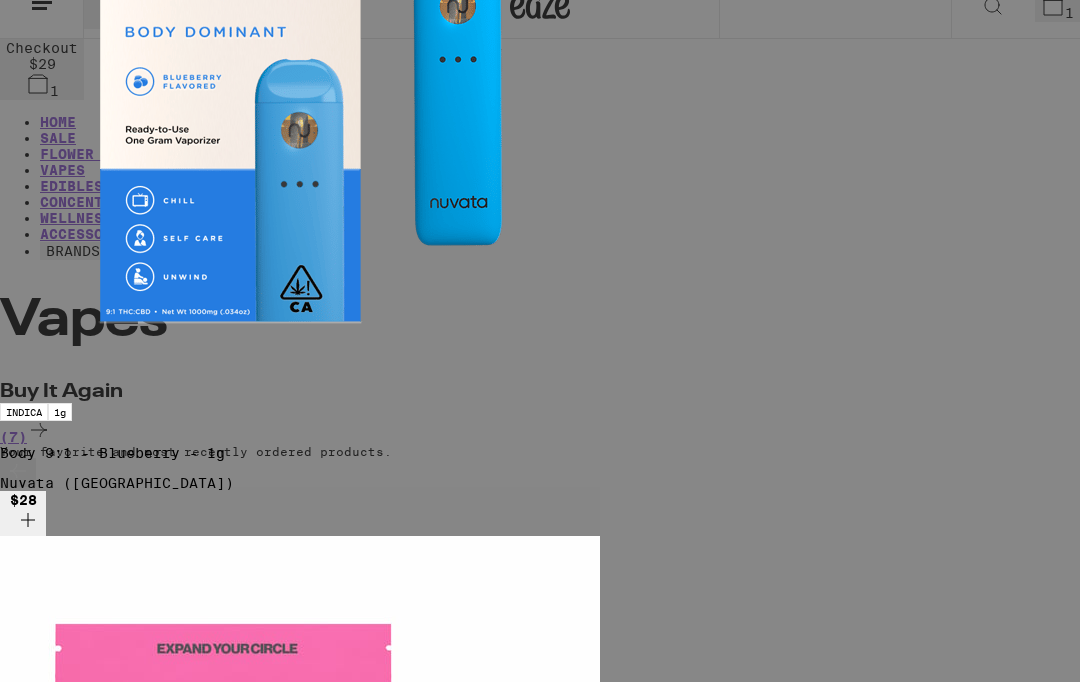click on "Apply Promo" at bounding box center (55, 4699) 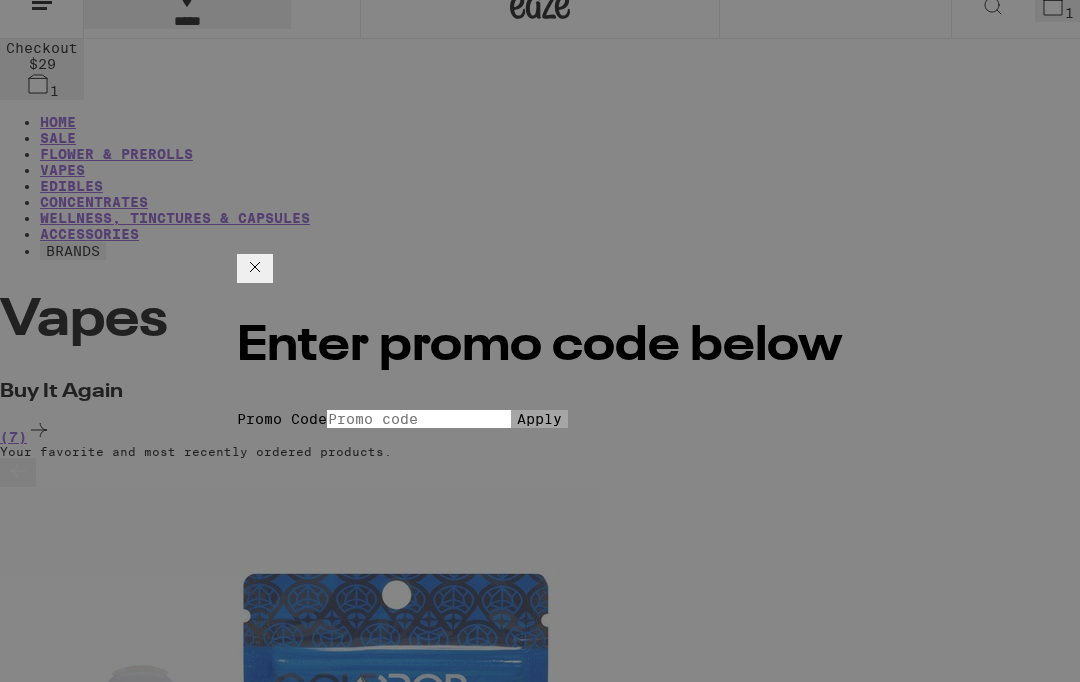 click 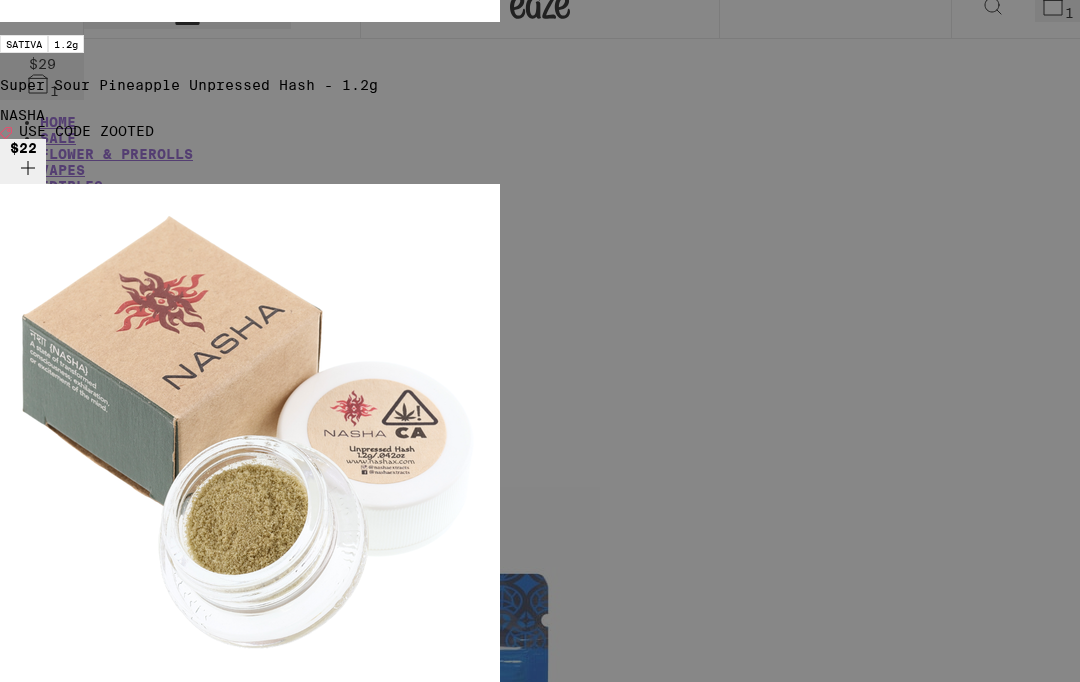 scroll, scrollTop: 0, scrollLeft: 934, axis: horizontal 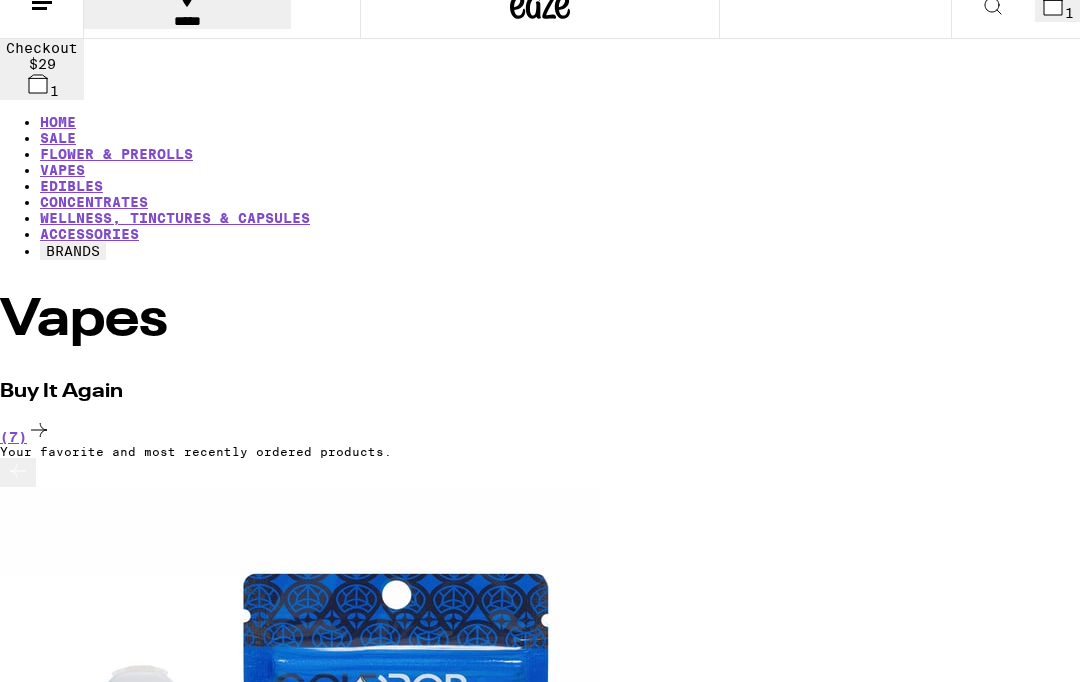click 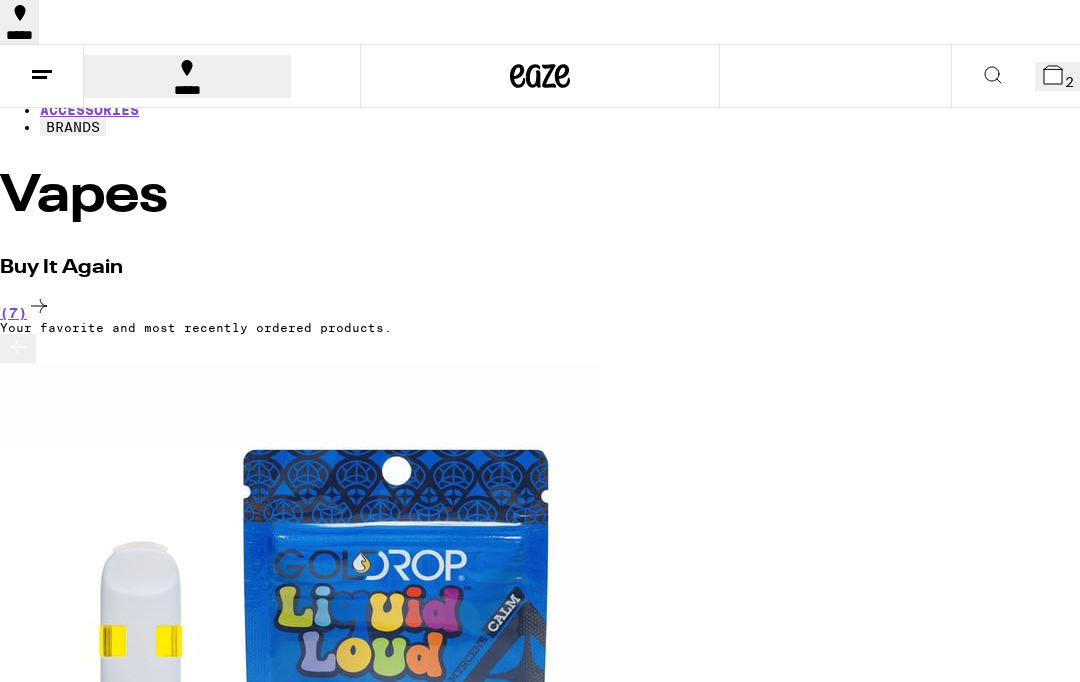 click 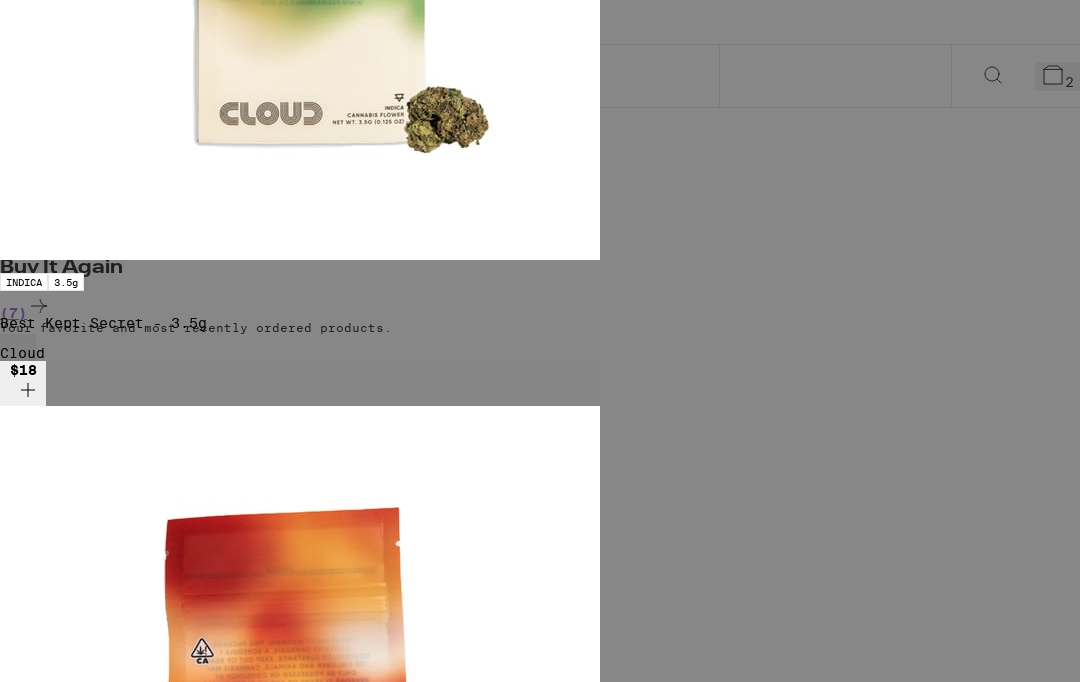 click on "Checkout" at bounding box center [153, 3694] 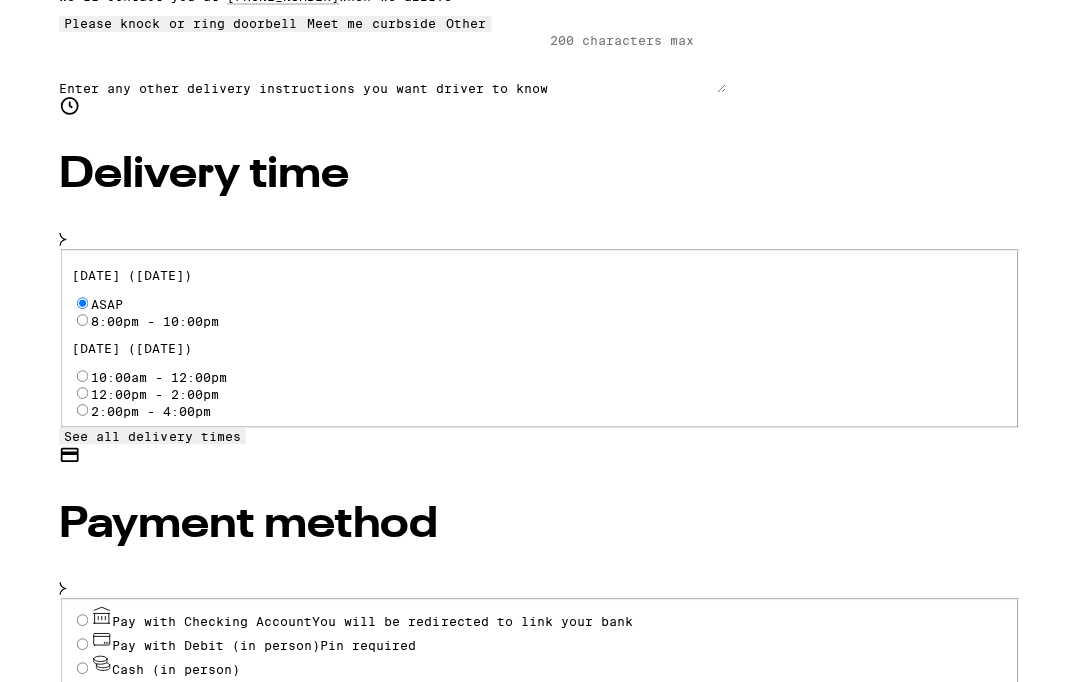 scroll, scrollTop: 622, scrollLeft: 0, axis: vertical 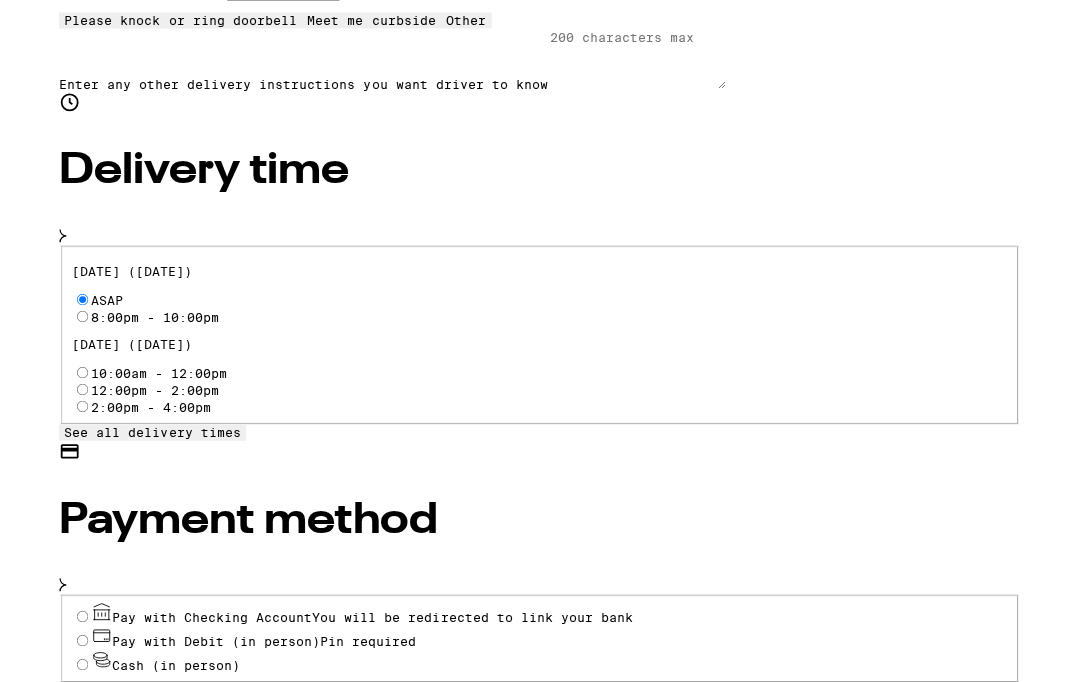 click on "Pay with Debit (in person) Pin required" at bounding box center (540, 715) 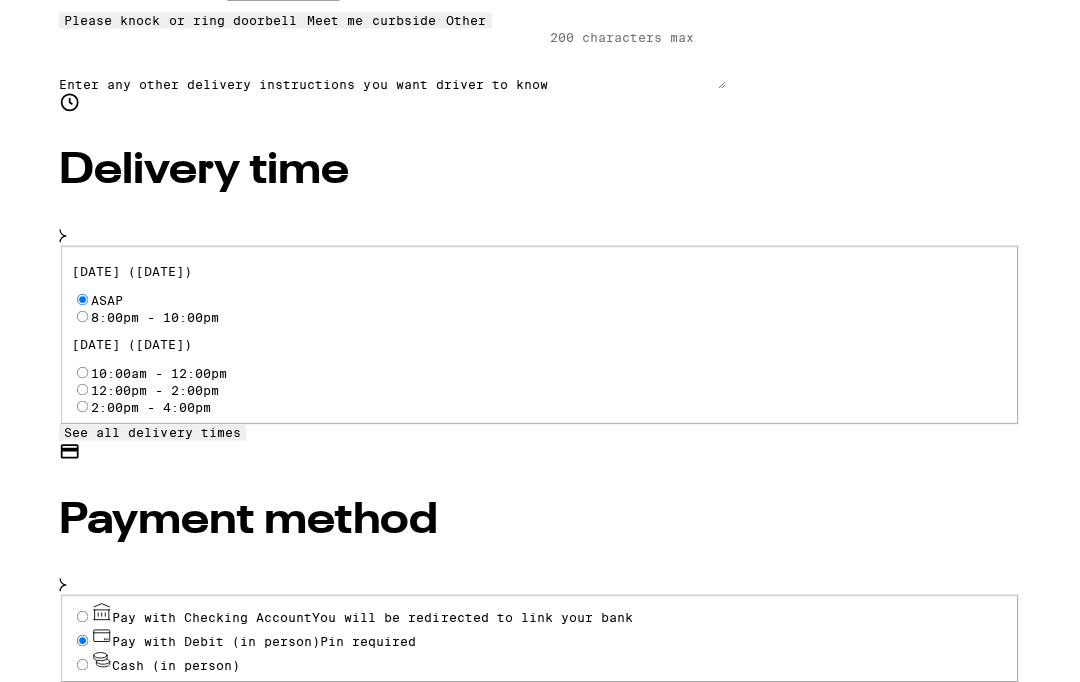 radio on "true" 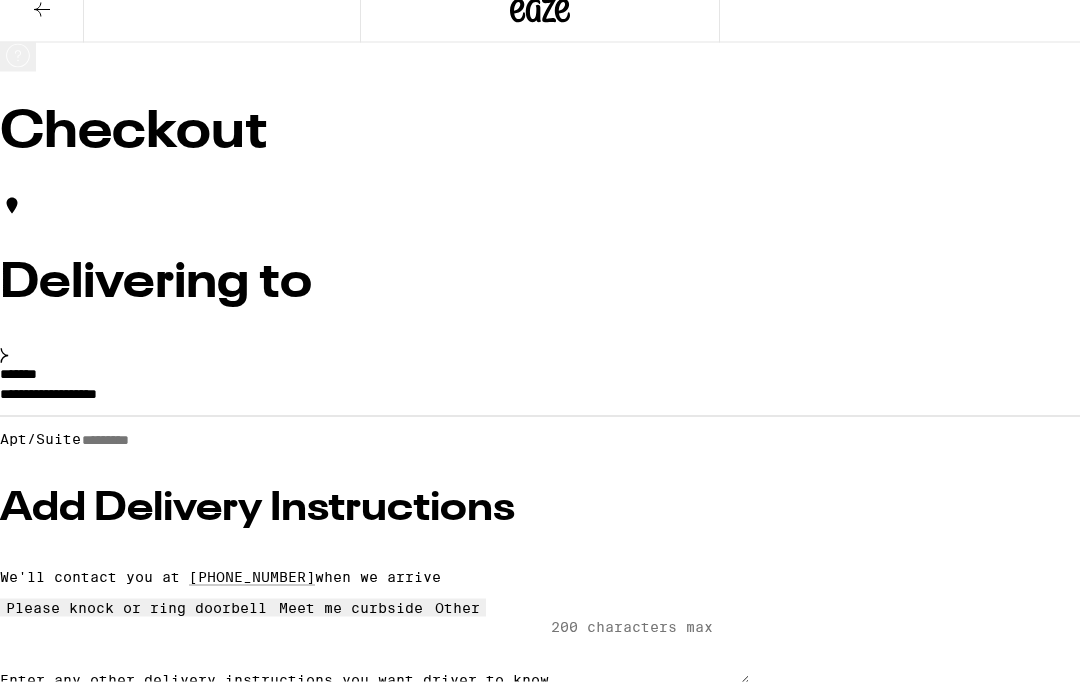 scroll, scrollTop: 0, scrollLeft: 0, axis: both 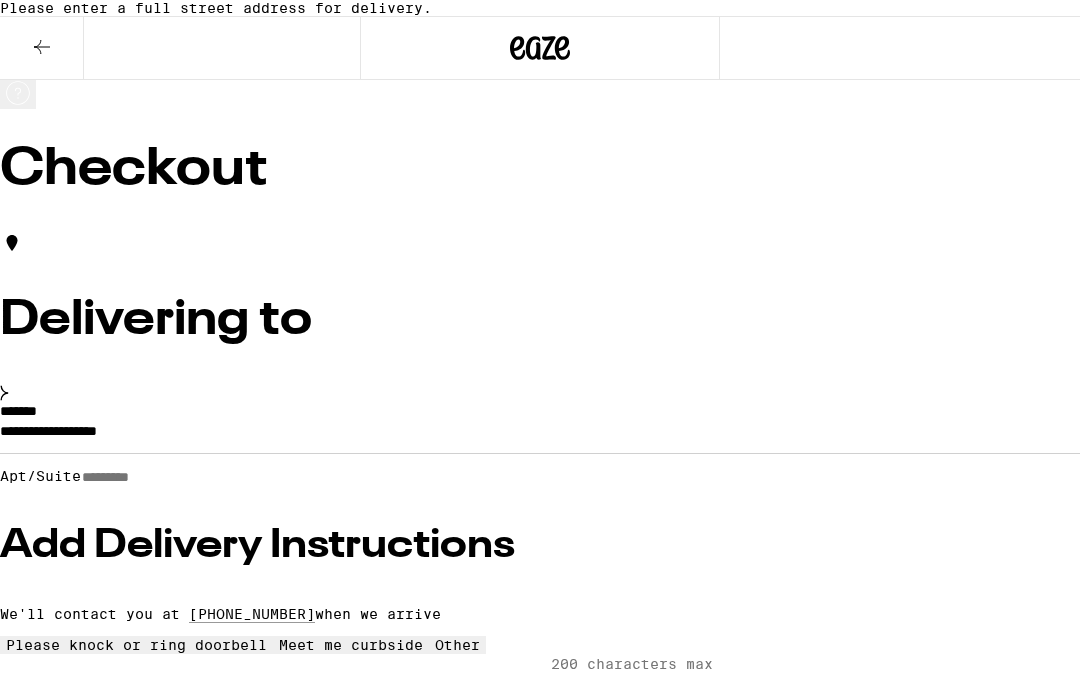 click on "**********" at bounding box center [540, 436] 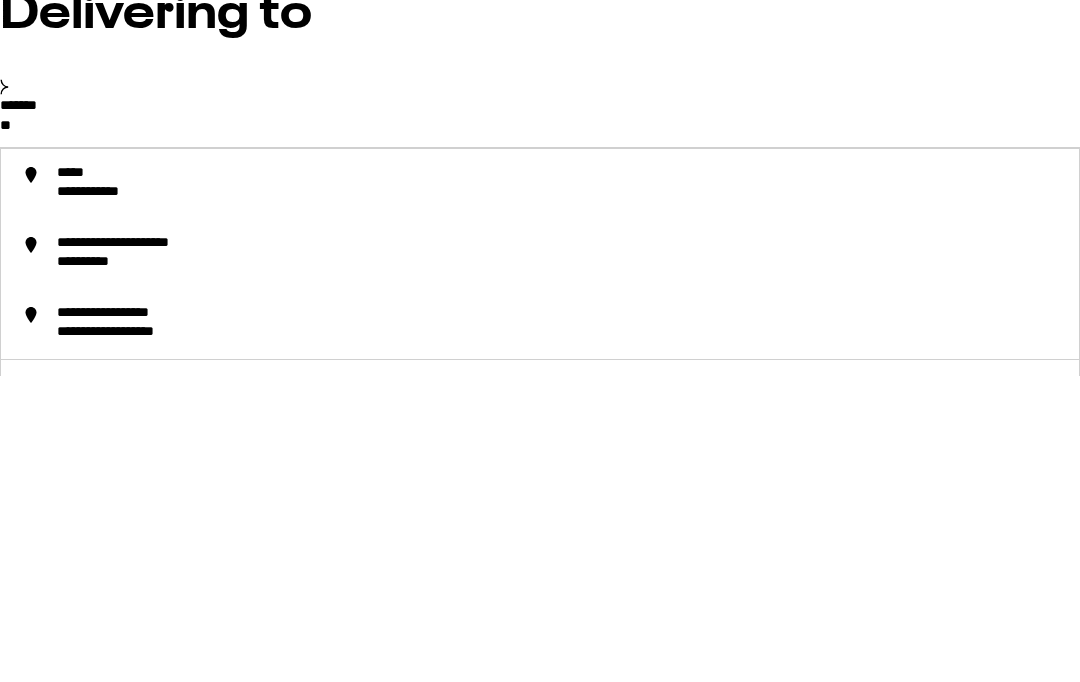type on "*" 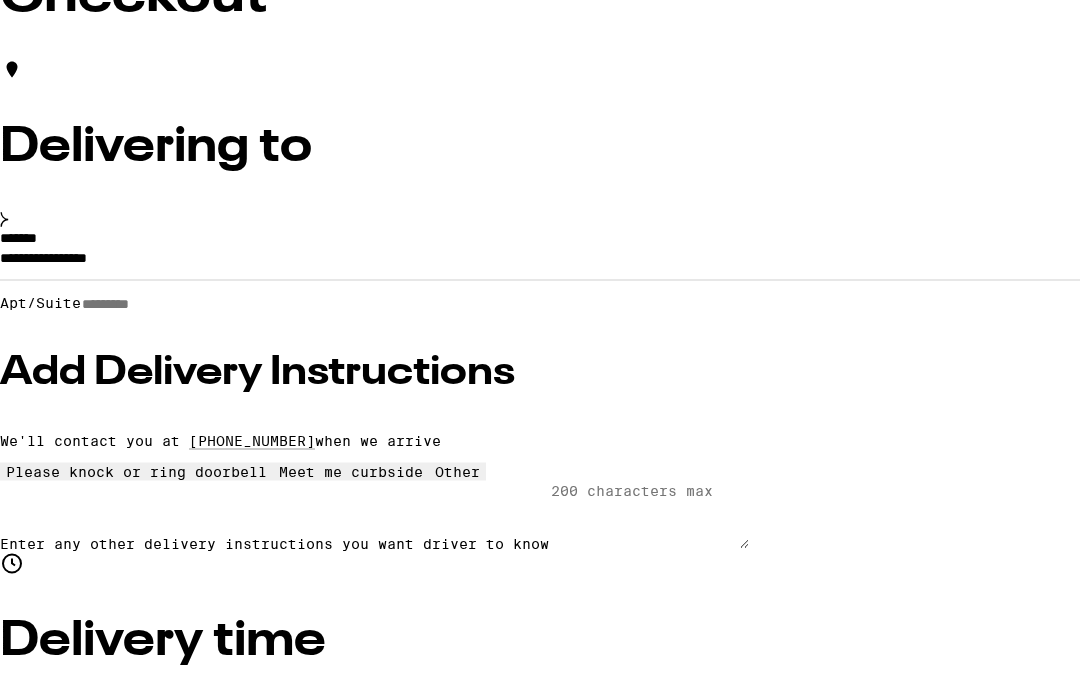 scroll, scrollTop: 128, scrollLeft: 0, axis: vertical 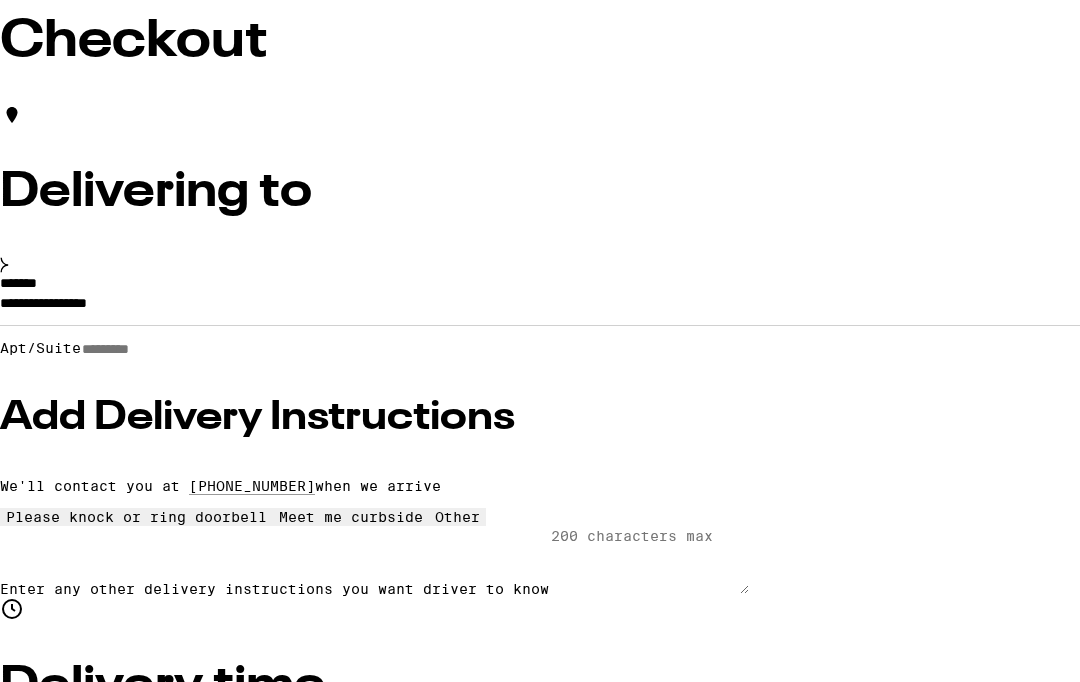 click on "**********" at bounding box center (540, 308) 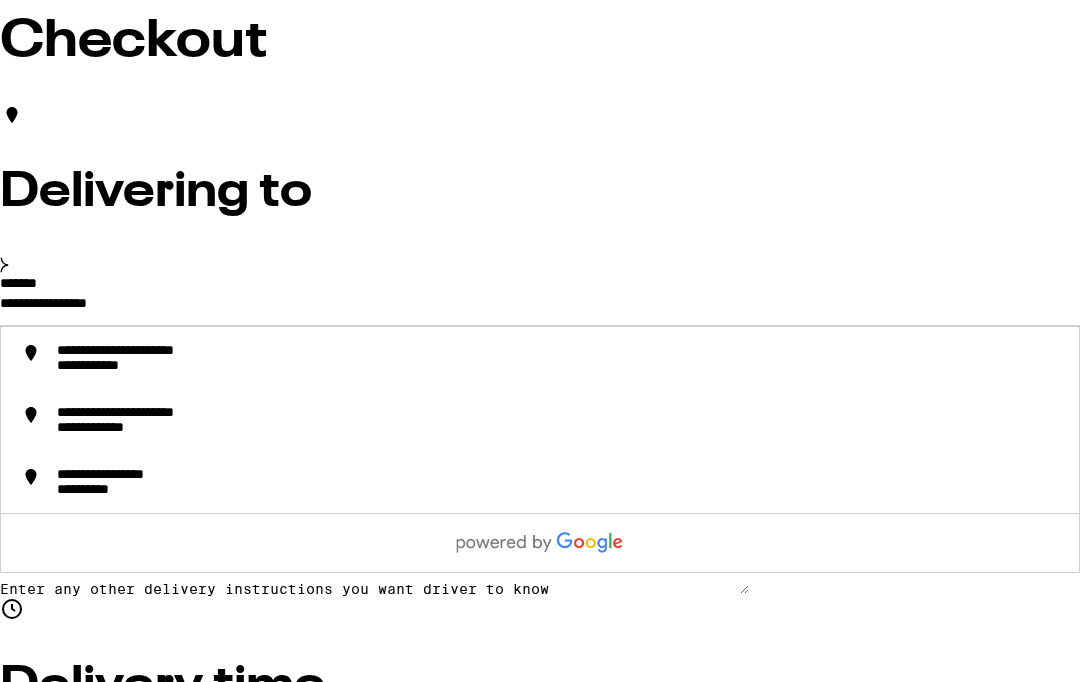scroll, scrollTop: 127, scrollLeft: 0, axis: vertical 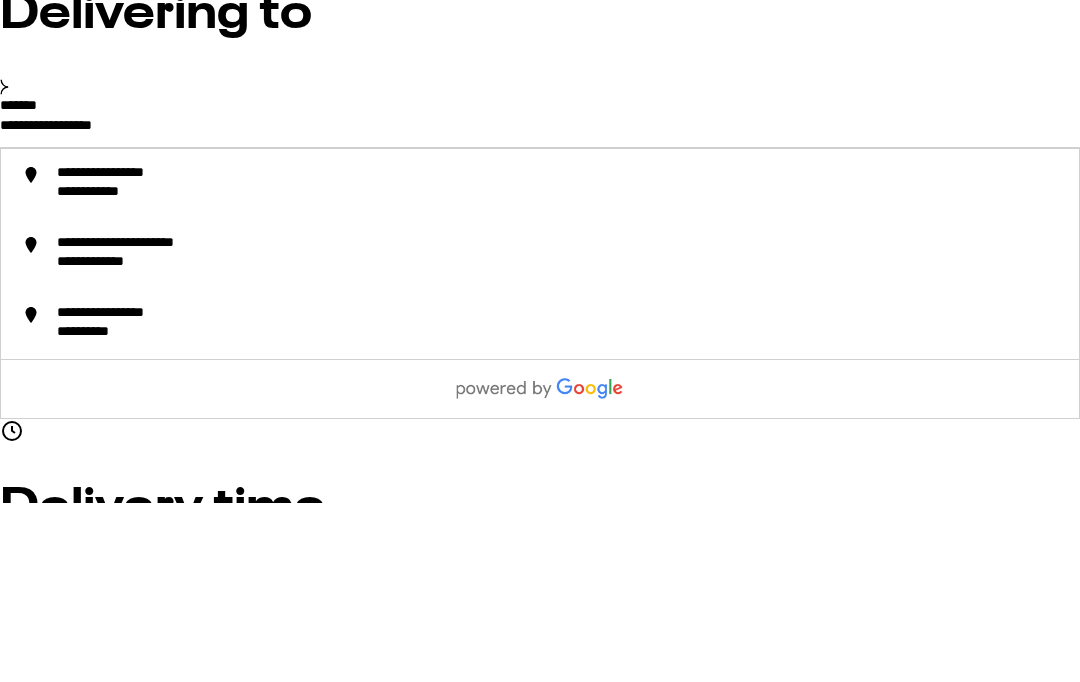 type on "**********" 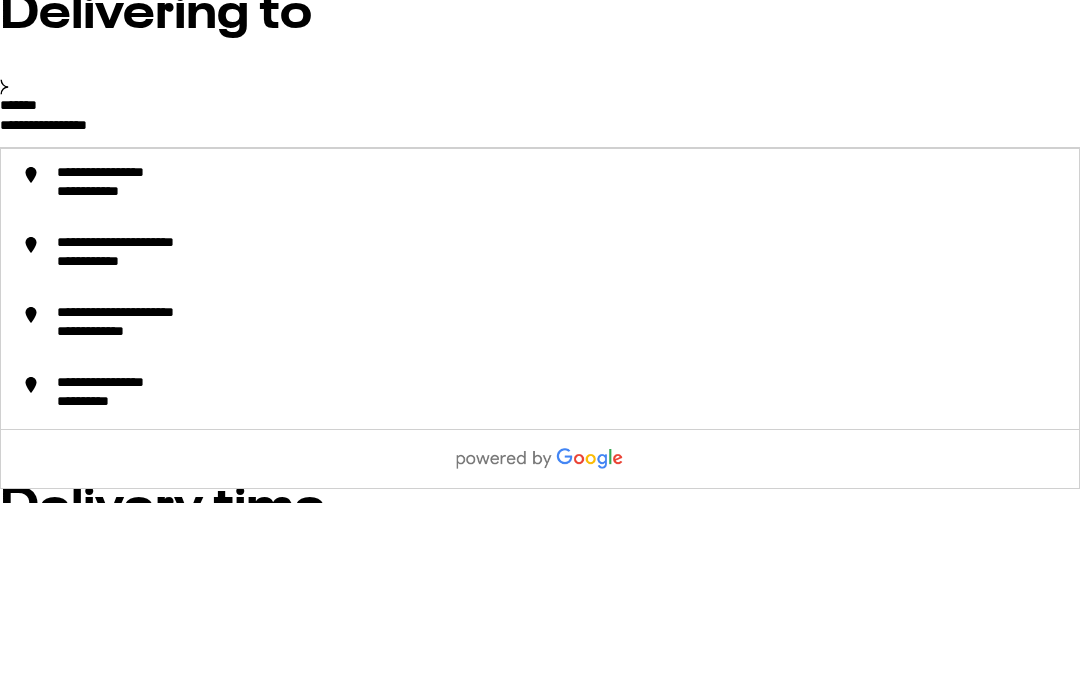 click on "Apt/Suite" at bounding box center (152, 350) 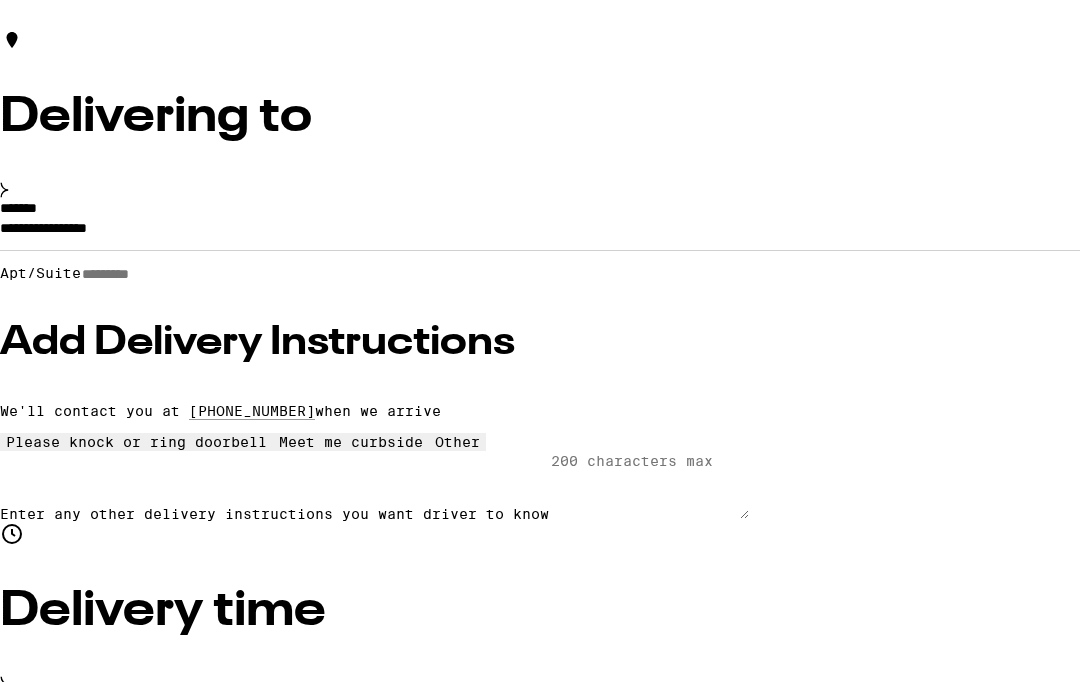 scroll, scrollTop: 0, scrollLeft: 0, axis: both 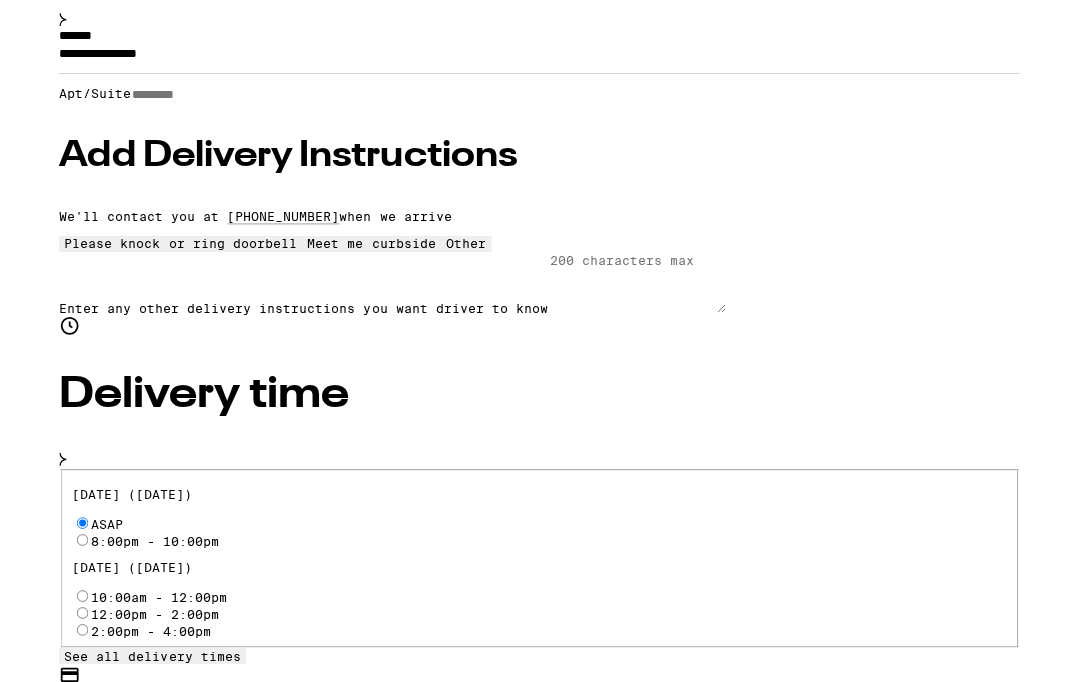 click on "Add Delivery Instructions" at bounding box center [540, 175] 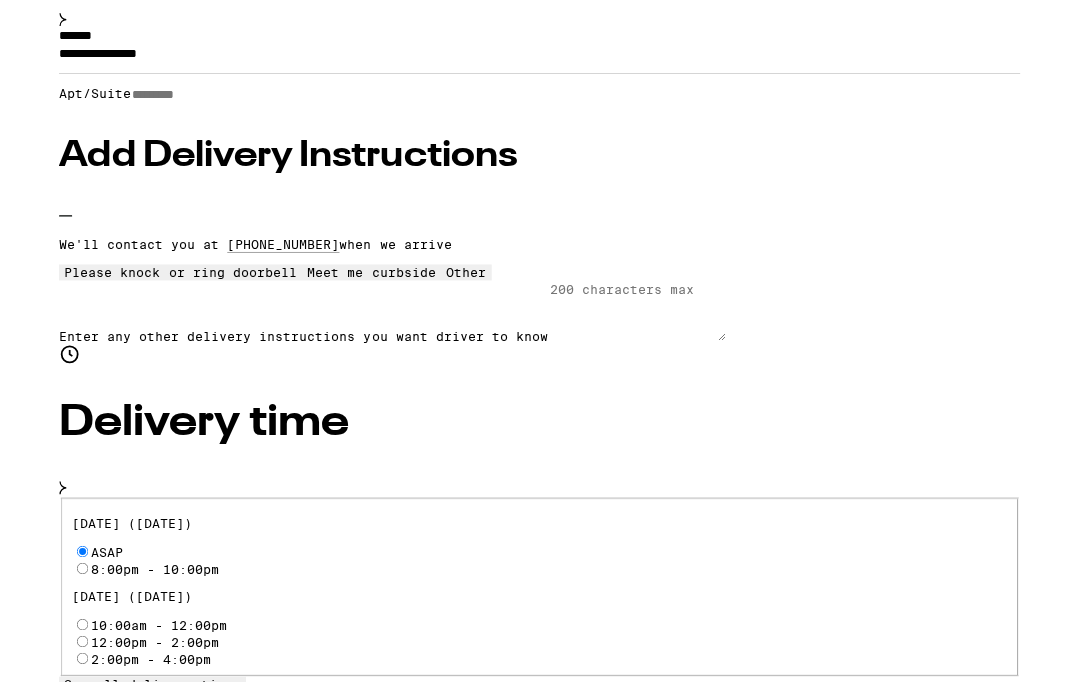click on "Please knock or ring doorbell" at bounding box center [136, 306] 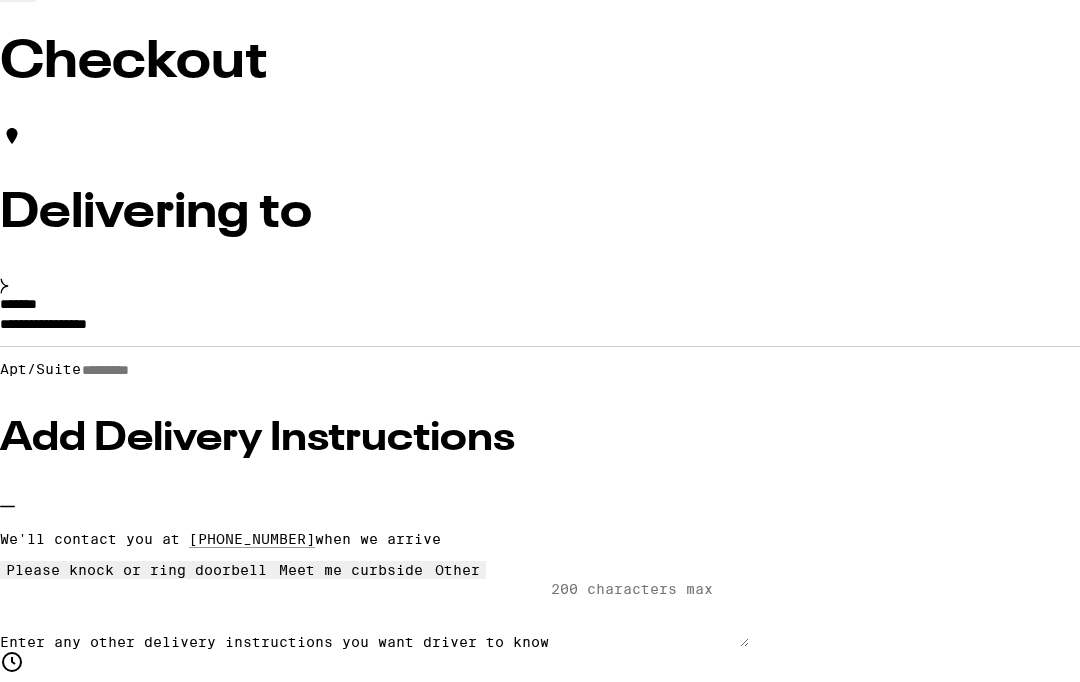 scroll, scrollTop: 106, scrollLeft: 0, axis: vertical 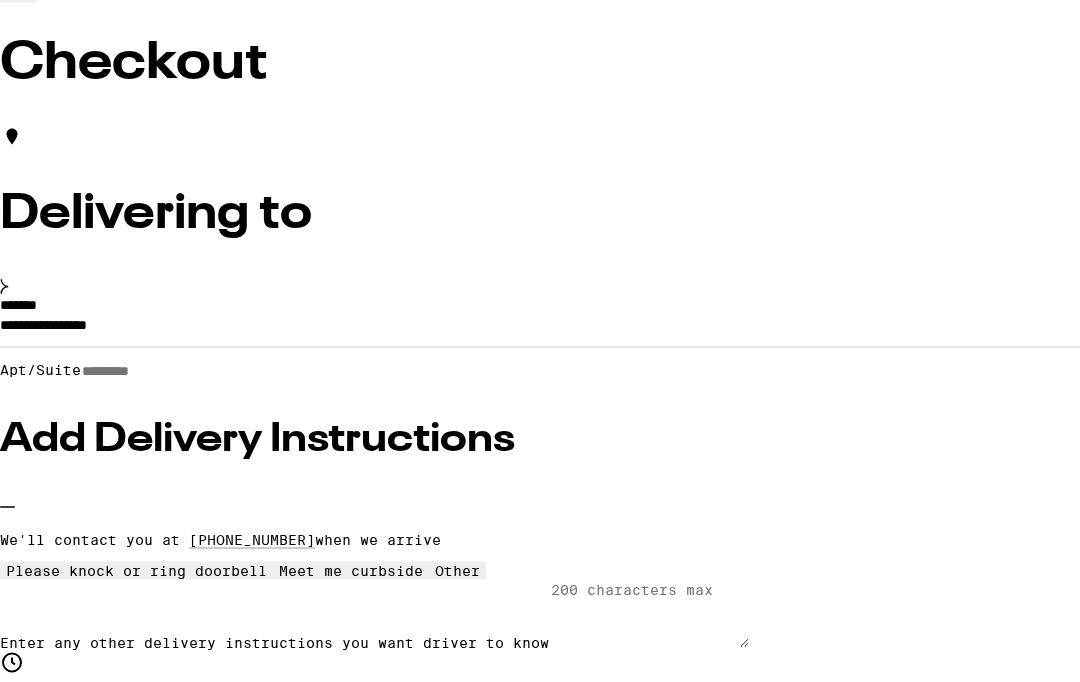 click on "$ 6" at bounding box center [540, 4089] 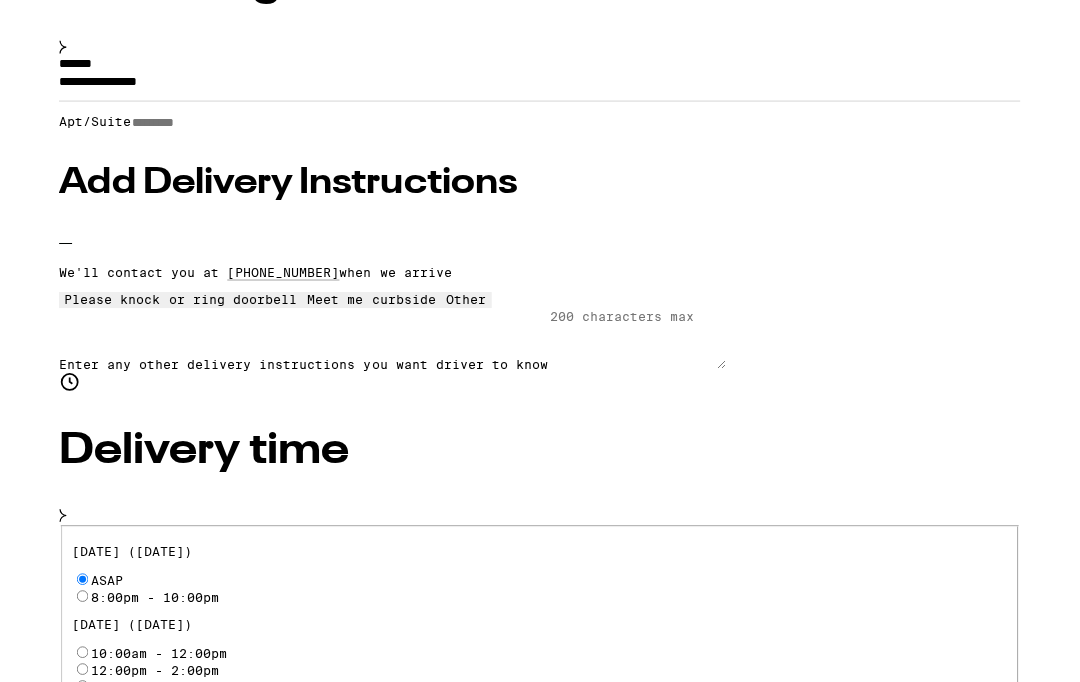 scroll, scrollTop: 364, scrollLeft: 0, axis: vertical 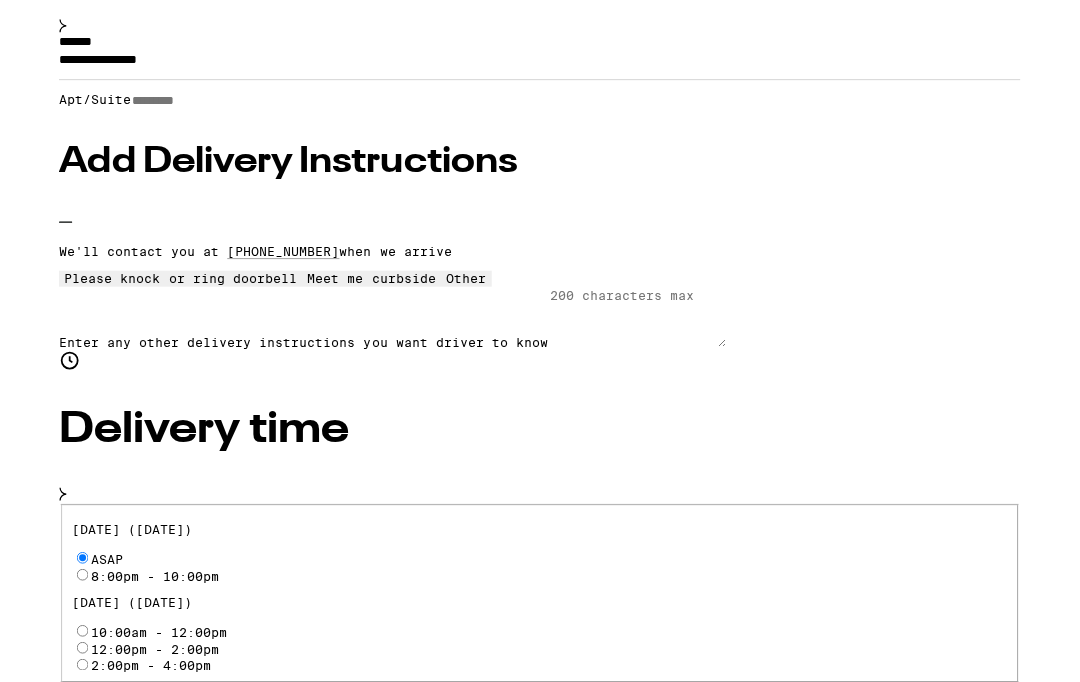 click on "None" at bounding box center [540, 3847] 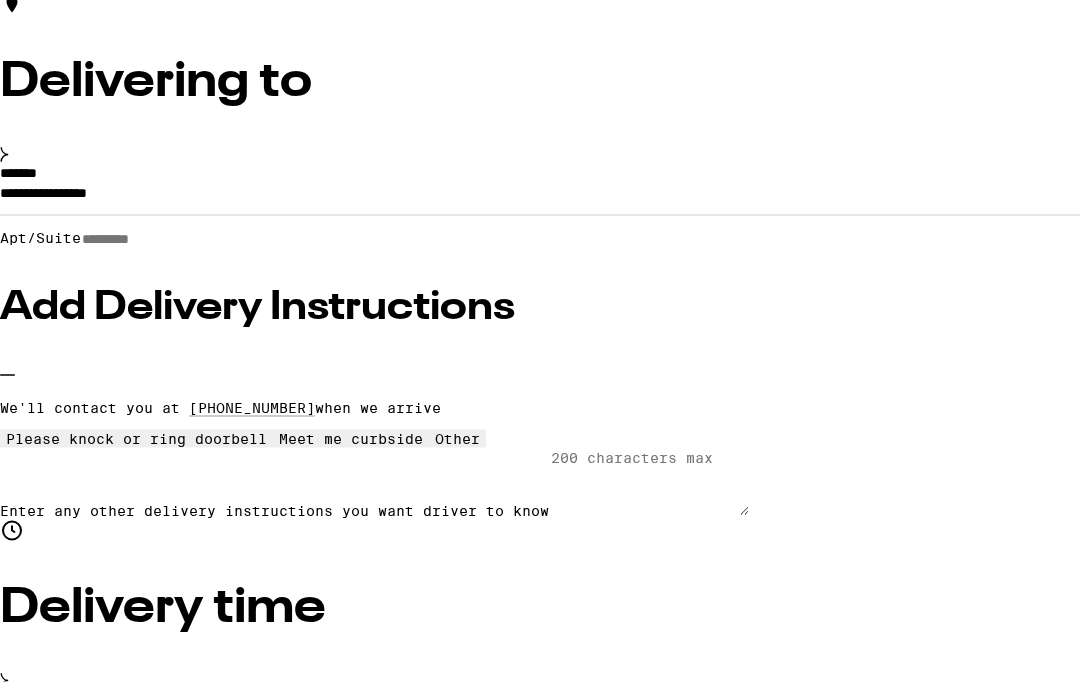 scroll, scrollTop: 237, scrollLeft: 0, axis: vertical 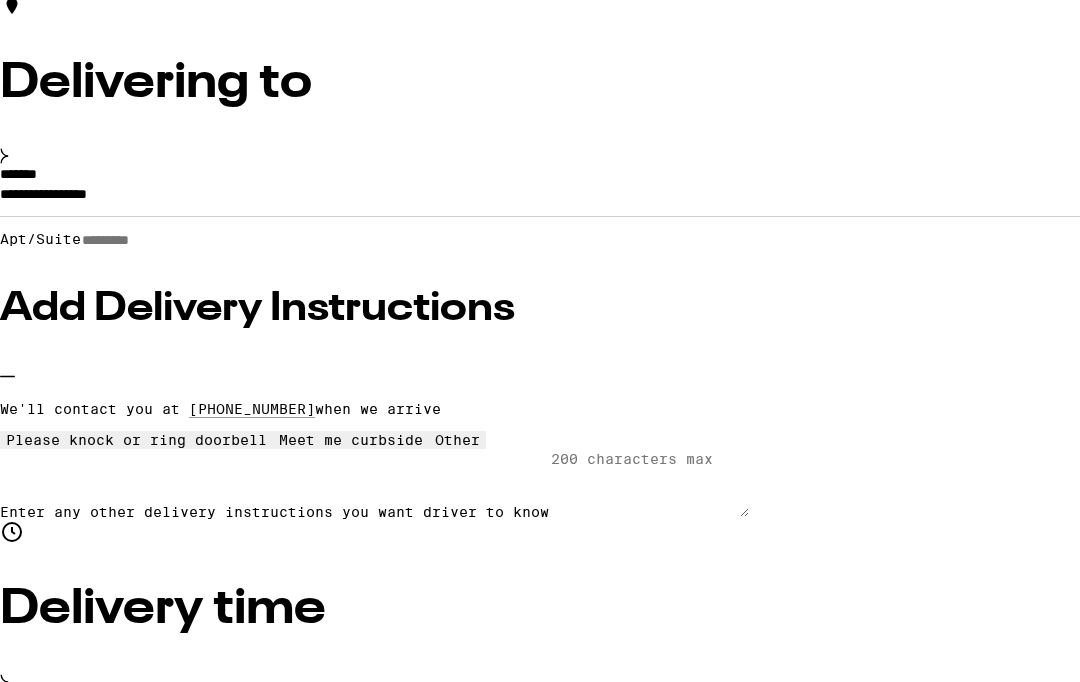click on "$ 6" at bounding box center [540, 3958] 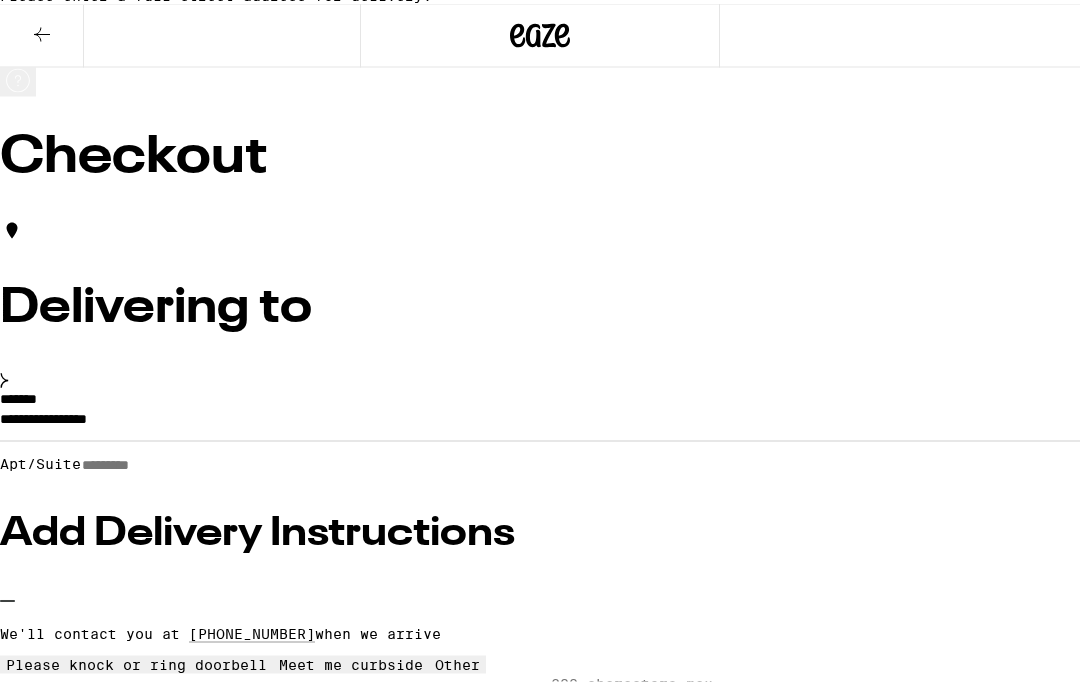 scroll, scrollTop: 0, scrollLeft: 0, axis: both 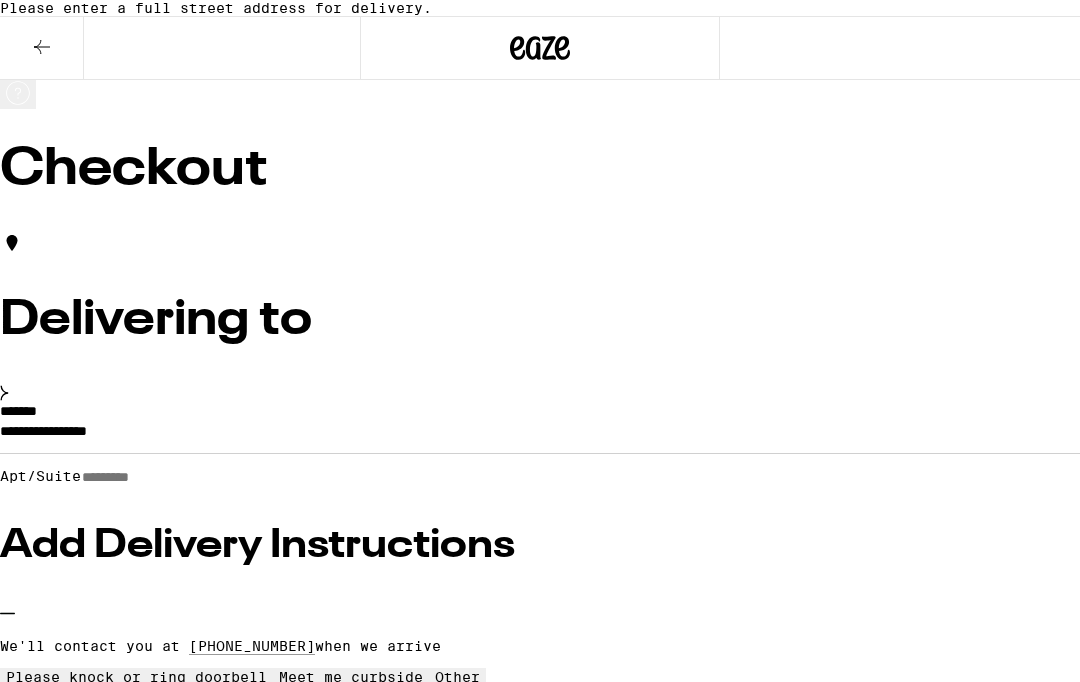 click on "$ 6" at bounding box center (540, 4195) 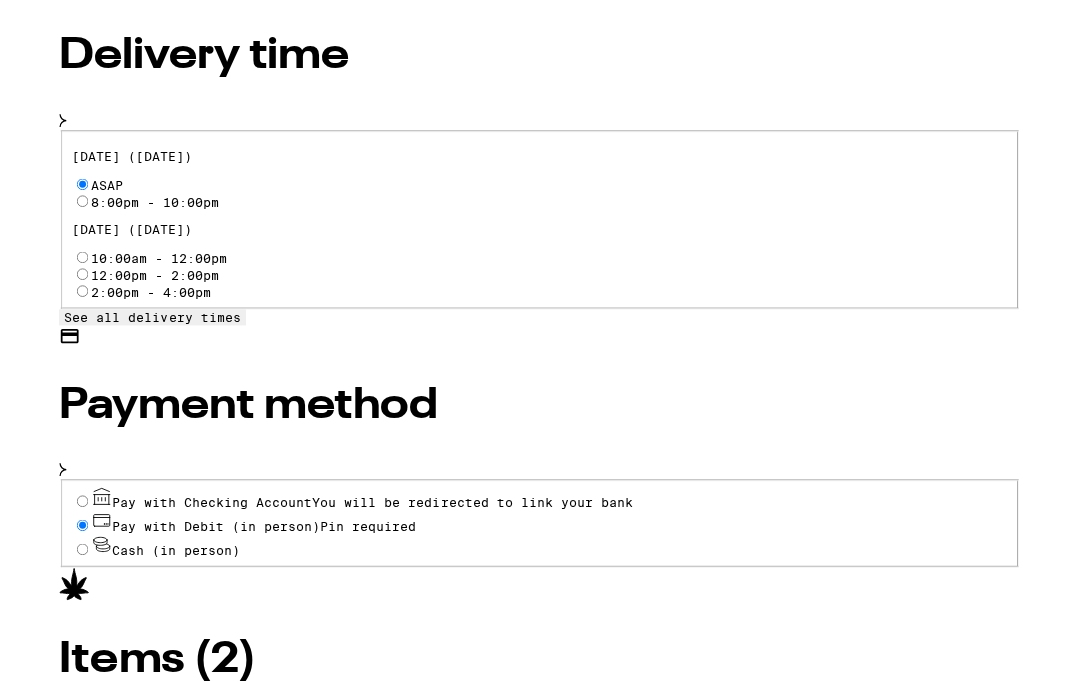 scroll, scrollTop: 785, scrollLeft: 0, axis: vertical 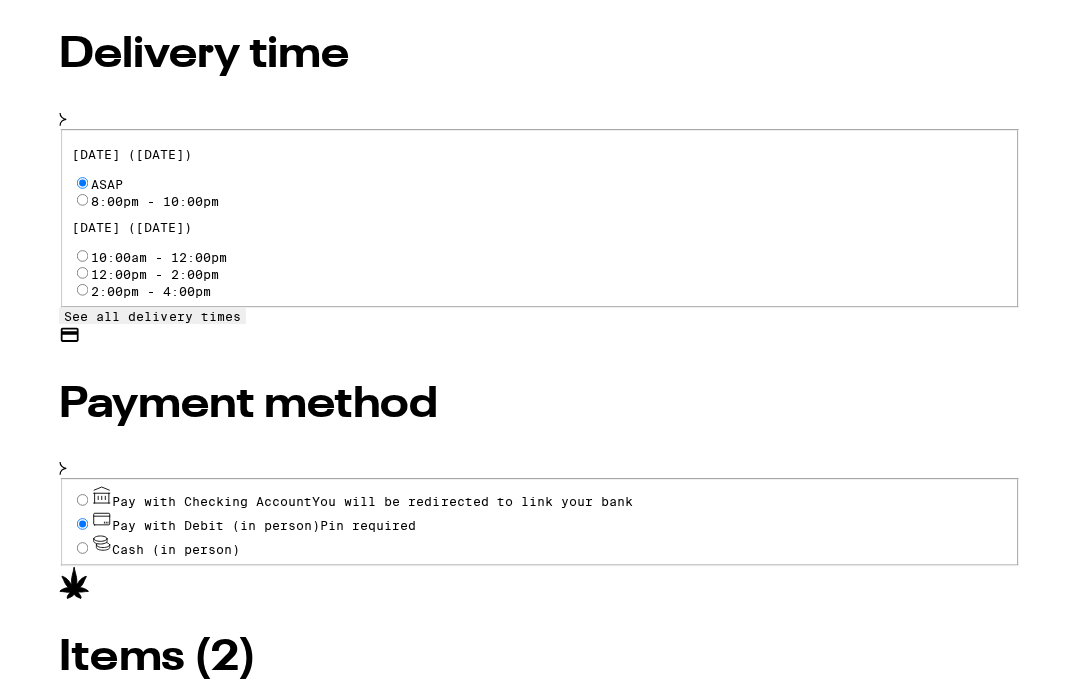 click on "Subtotal $57.00 Delivery $5.00 Add $18 to get free delivery! Taxes & Fees More Info $36.00 Driver Tip $6.00 Tips 100% of the tip goes to your driver None $ 6 $ 9 $ 11 Other Fulfilled by  CS Group Operation, Inc. (Silverlake) (Lic#  C9-0000552-LIC ) Order total $104.00 Your card will be charged $106, and you’ll receive $2 in change Place Order" at bounding box center [540, 3374] 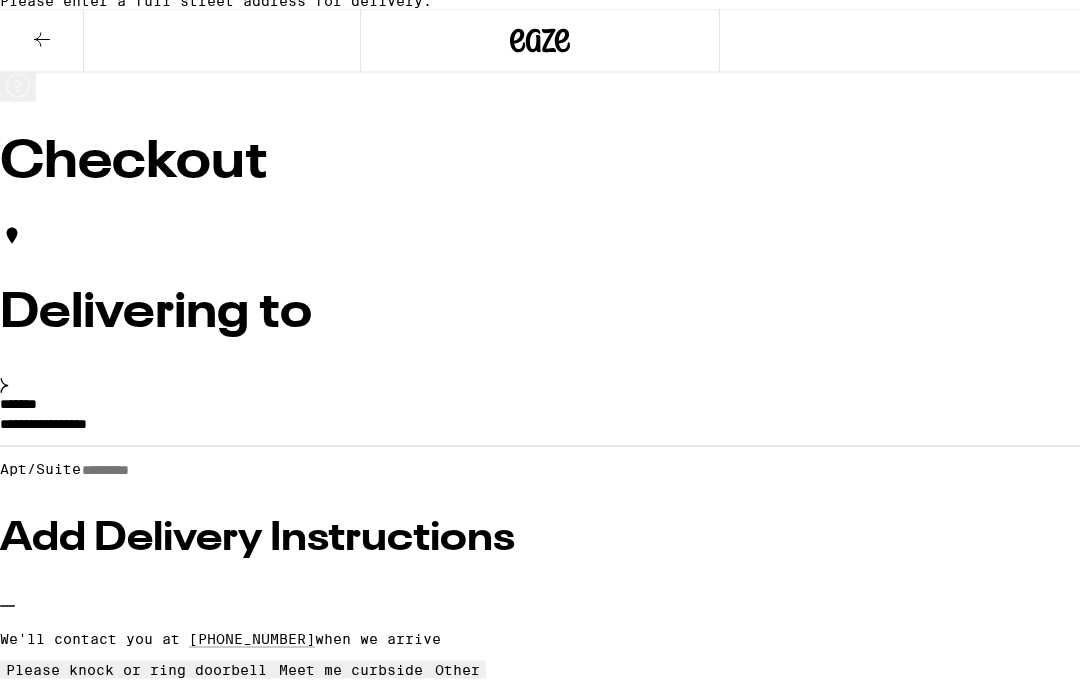 scroll, scrollTop: 0, scrollLeft: 0, axis: both 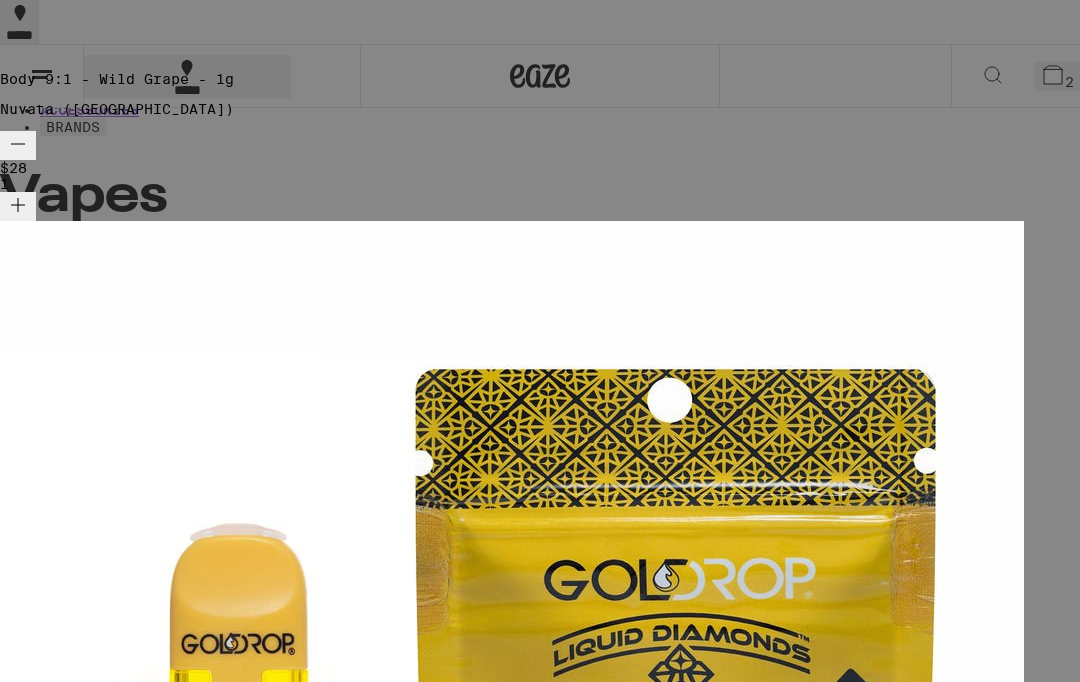 click on "Checkout" at bounding box center (153, 1776) 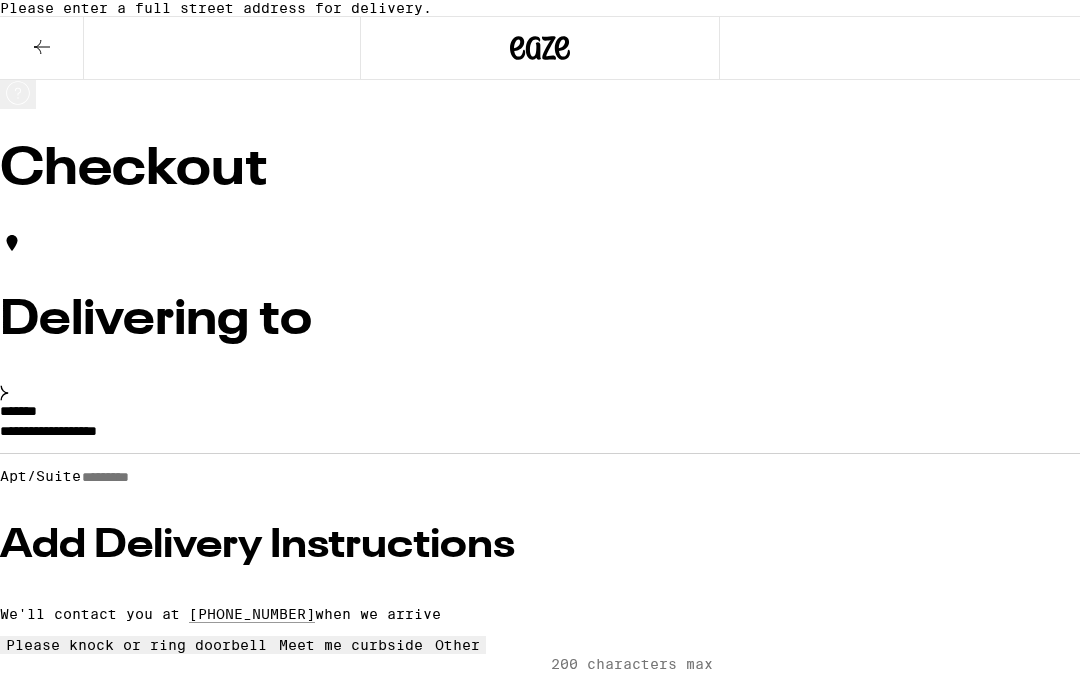 click on "**********" at bounding box center [540, 436] 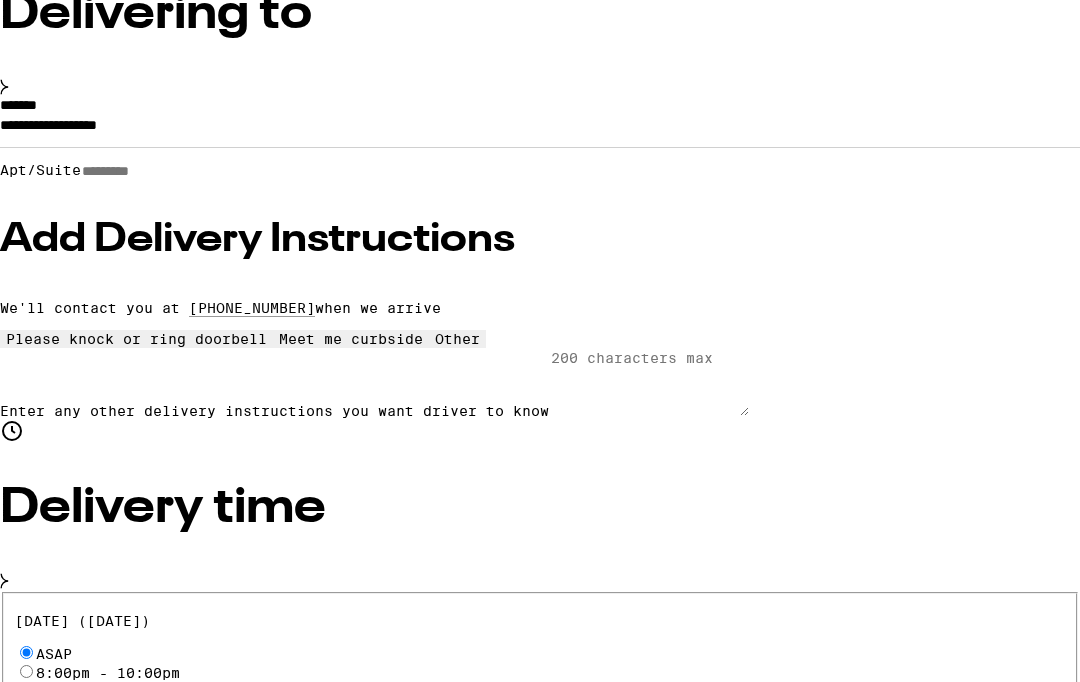 scroll, scrollTop: 84, scrollLeft: 0, axis: vertical 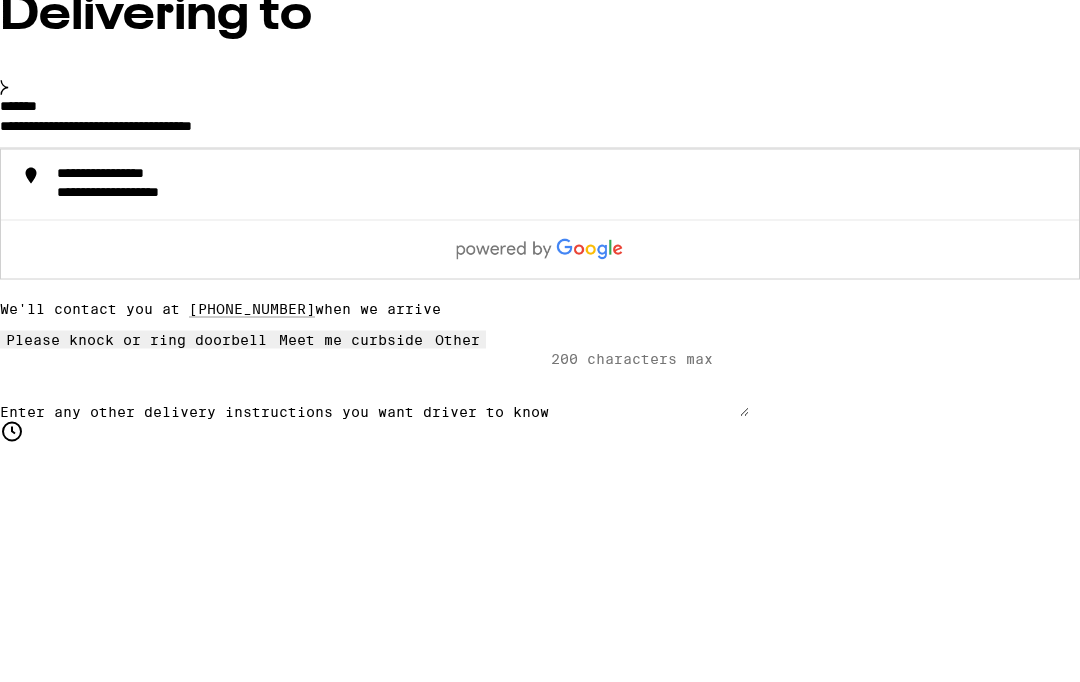 click on "*******" at bounding box center (18, 327) 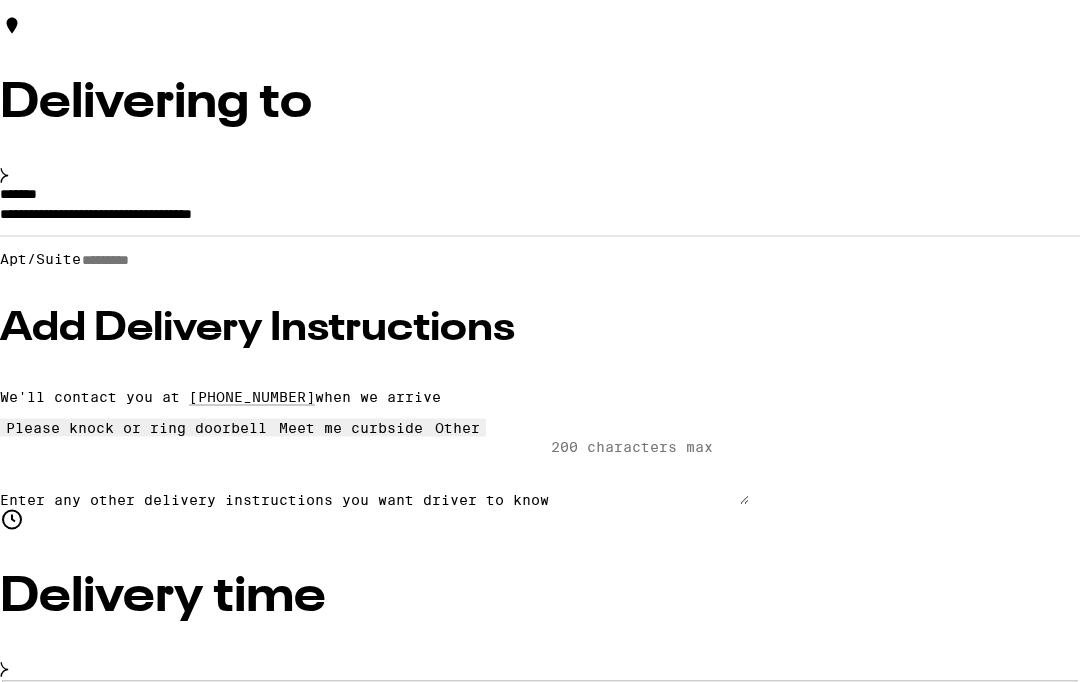 scroll, scrollTop: 215, scrollLeft: 0, axis: vertical 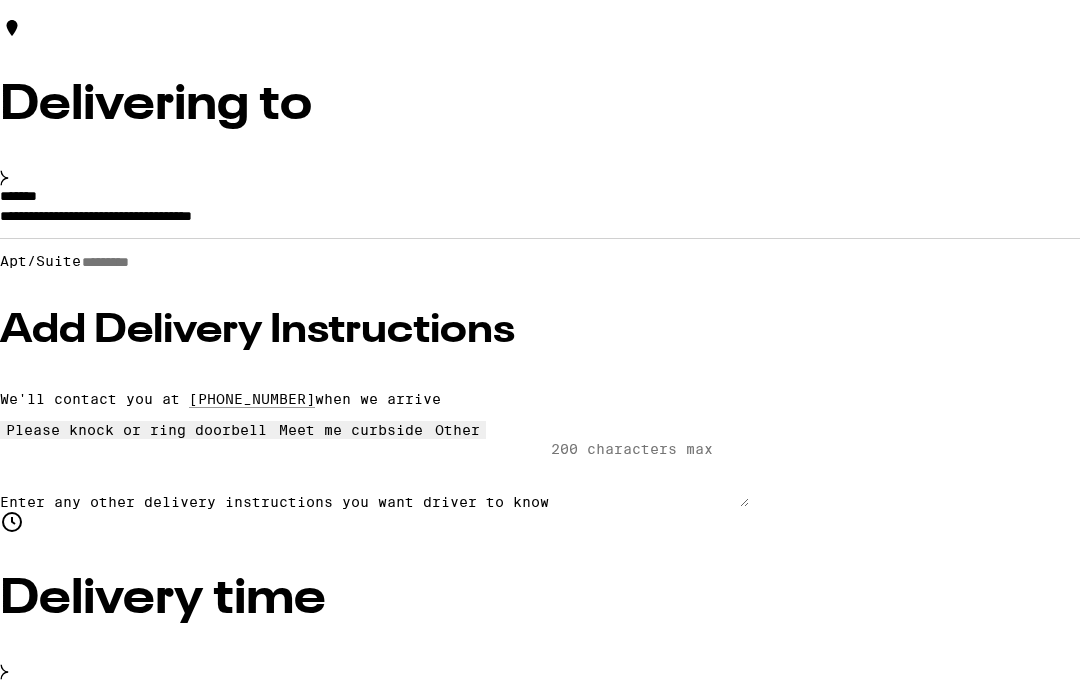 click on "*******" at bounding box center [18, 196] 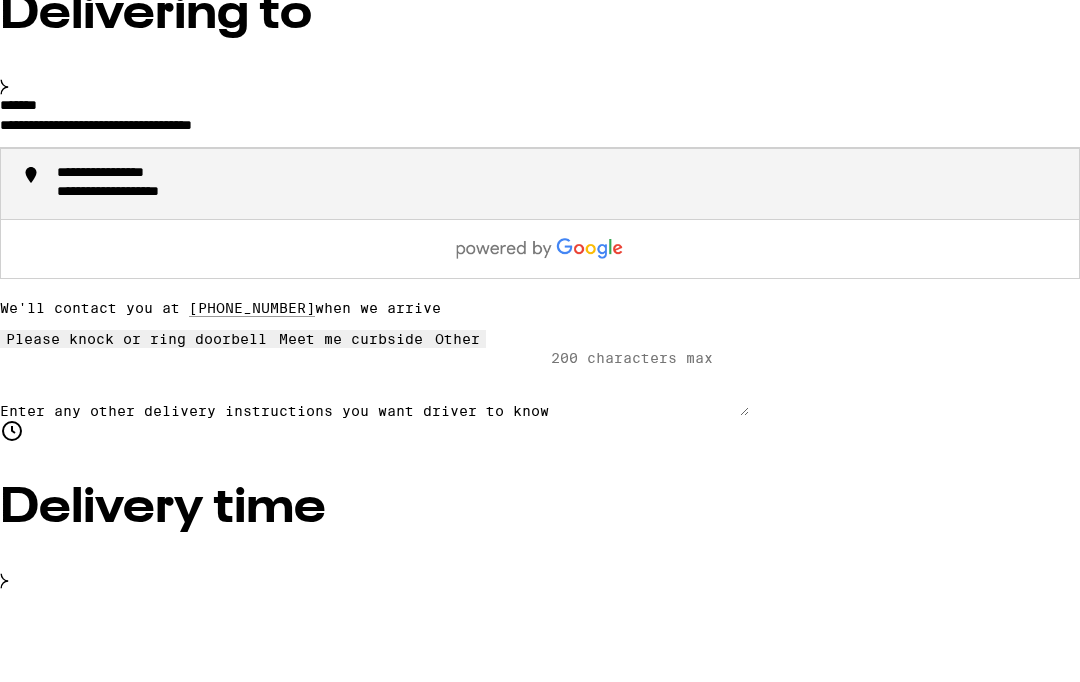click on "**********" at bounding box center [540, 275] 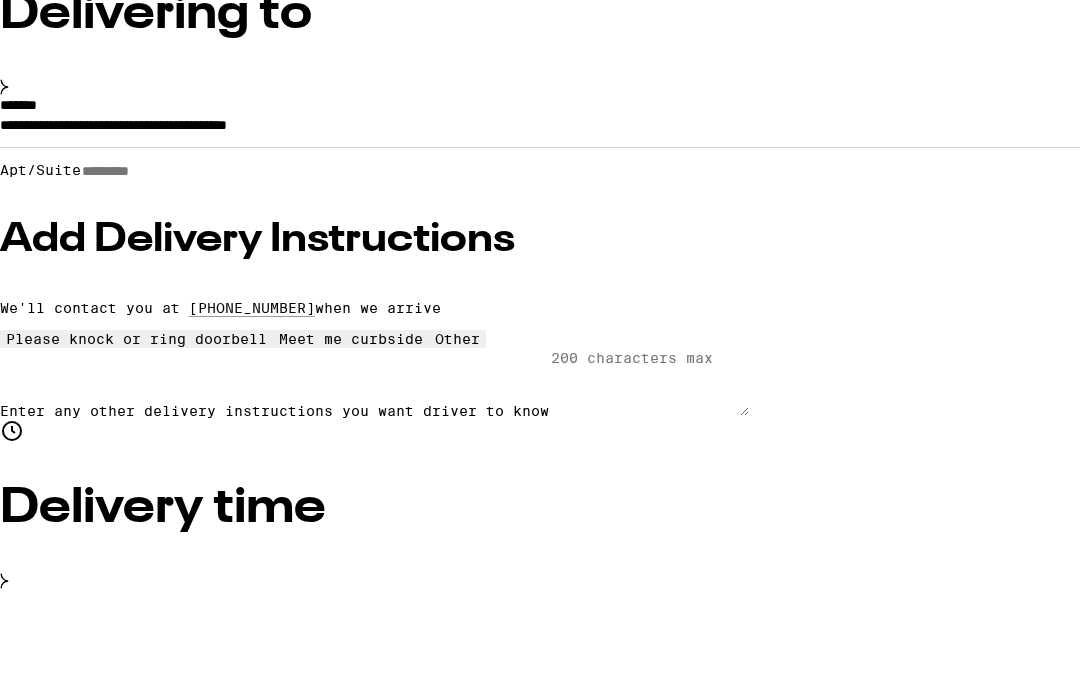 scroll, scrollTop: 306, scrollLeft: 0, axis: vertical 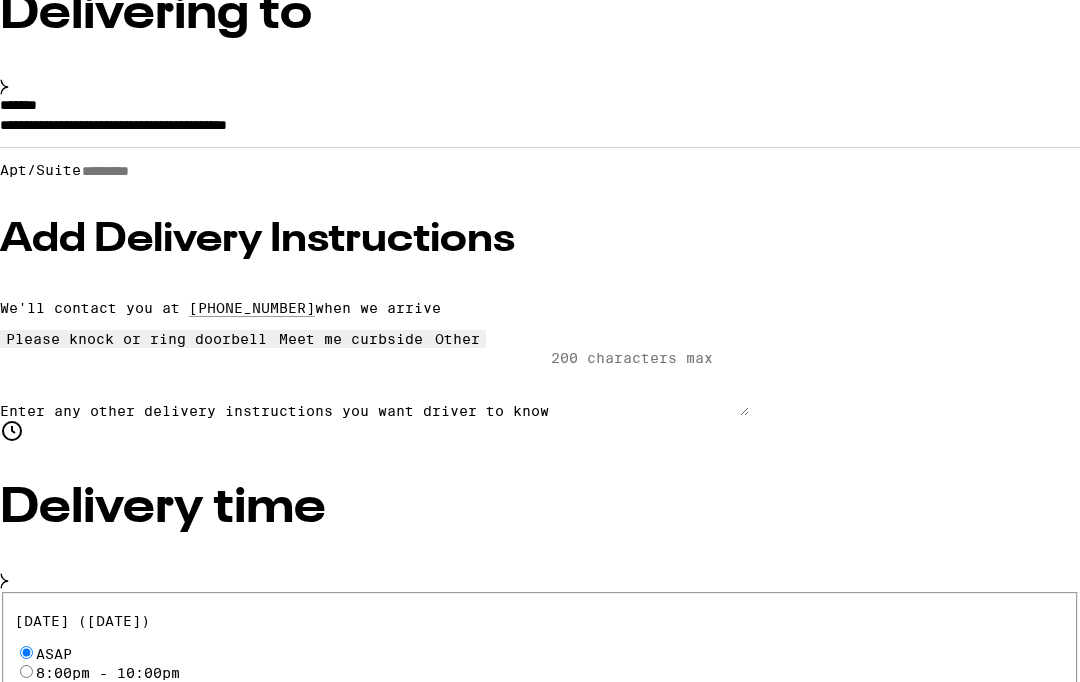 type on "**********" 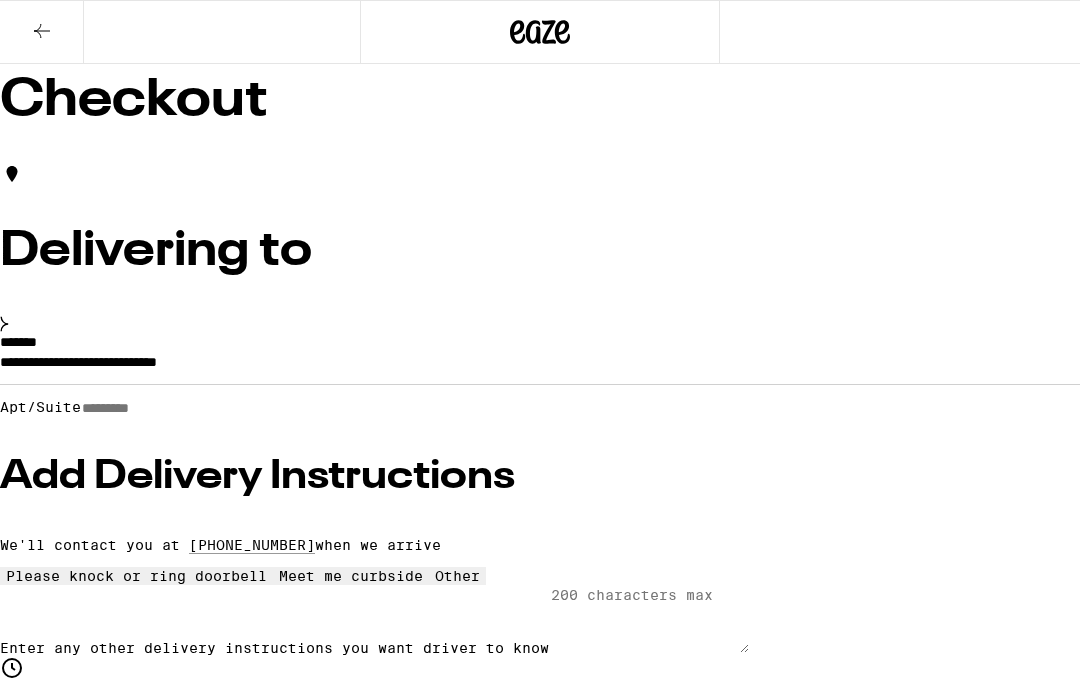 scroll, scrollTop: 0, scrollLeft: 0, axis: both 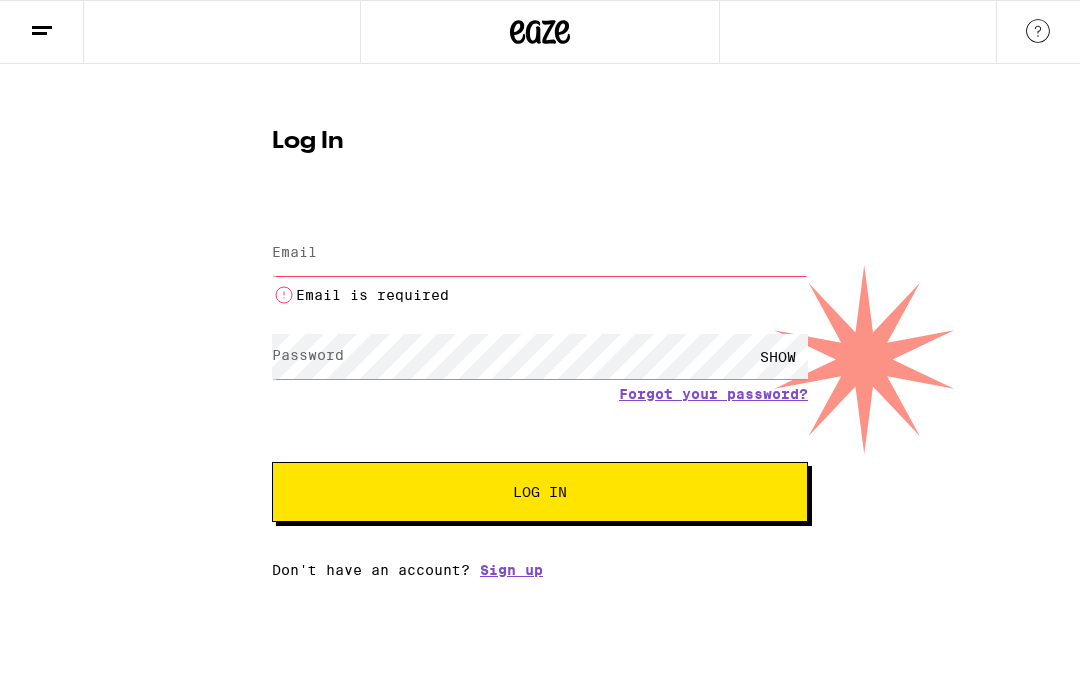 click on "Email" at bounding box center (540, 253) 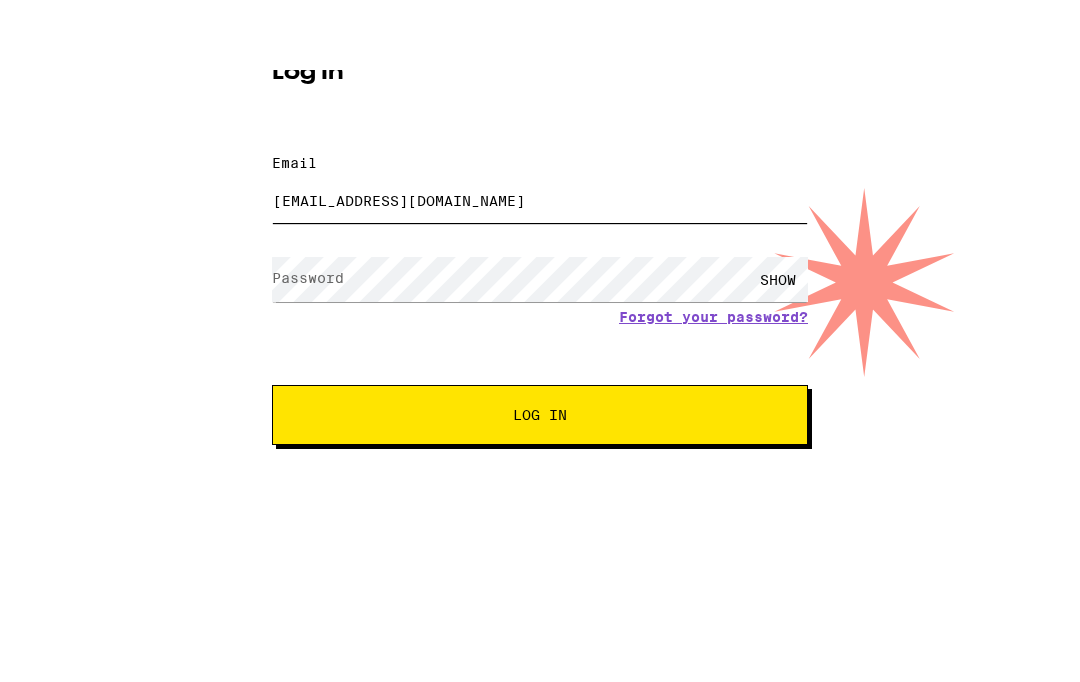 type on "[EMAIL_ADDRESS][DOMAIN_NAME]" 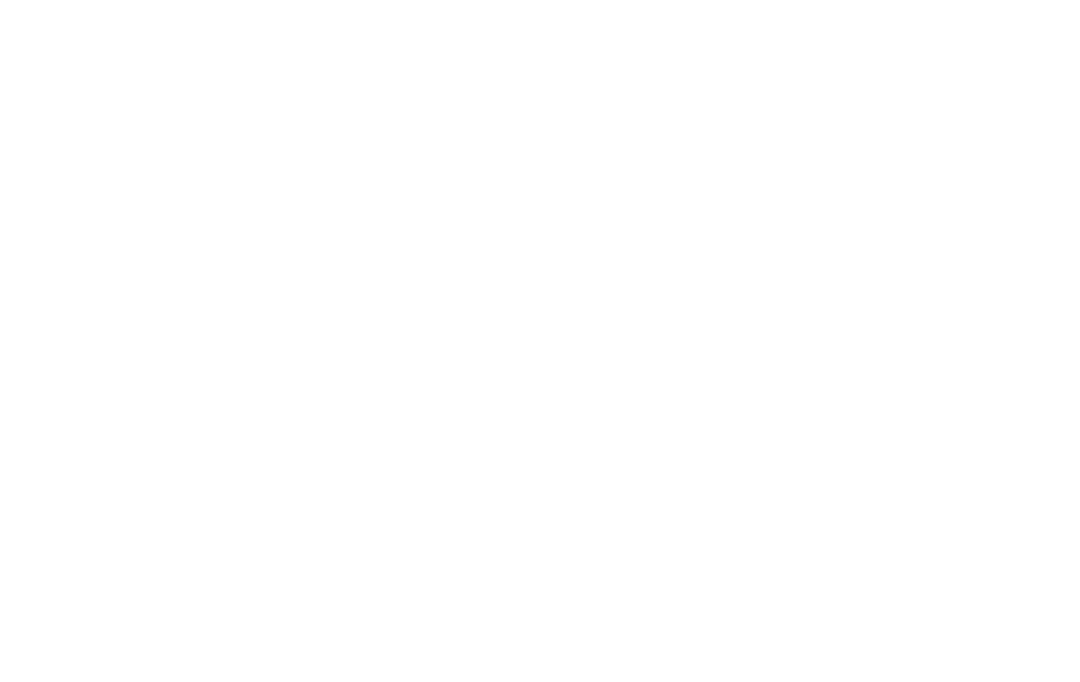 scroll, scrollTop: 1, scrollLeft: 0, axis: vertical 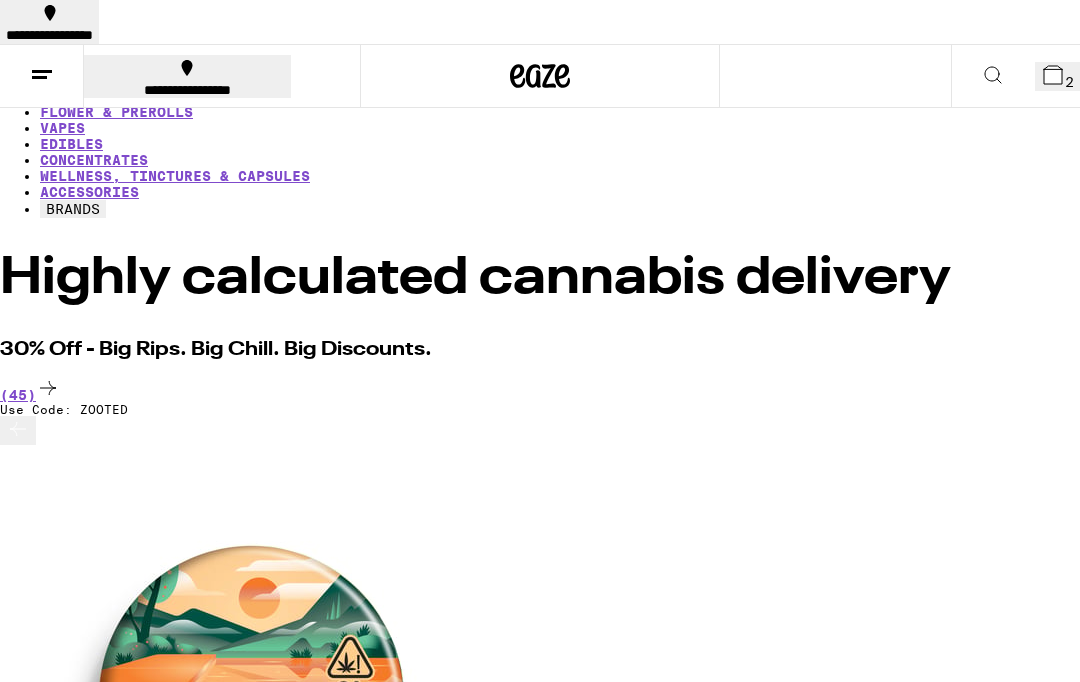 click on "VAPES" at bounding box center (62, 128) 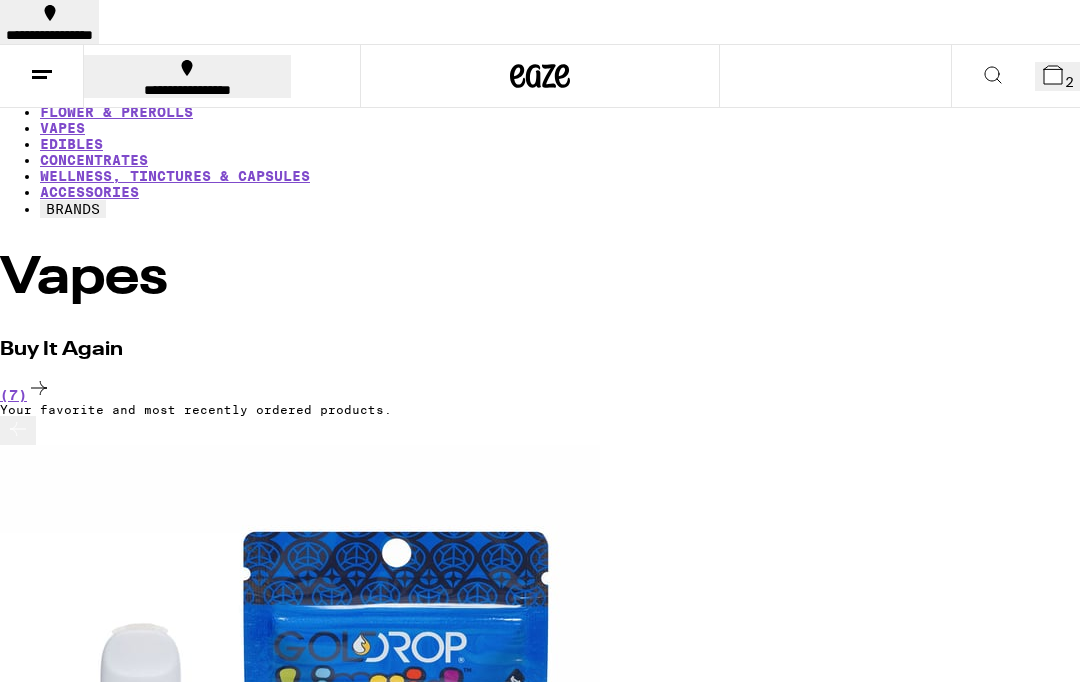 scroll, scrollTop: 0, scrollLeft: 0, axis: both 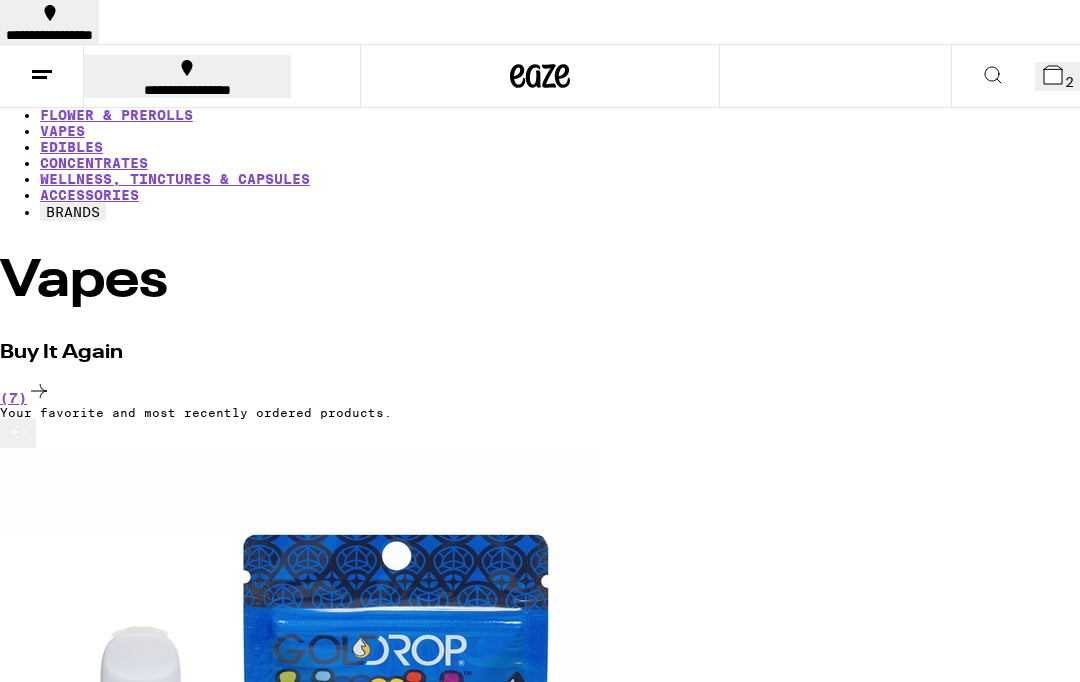 click 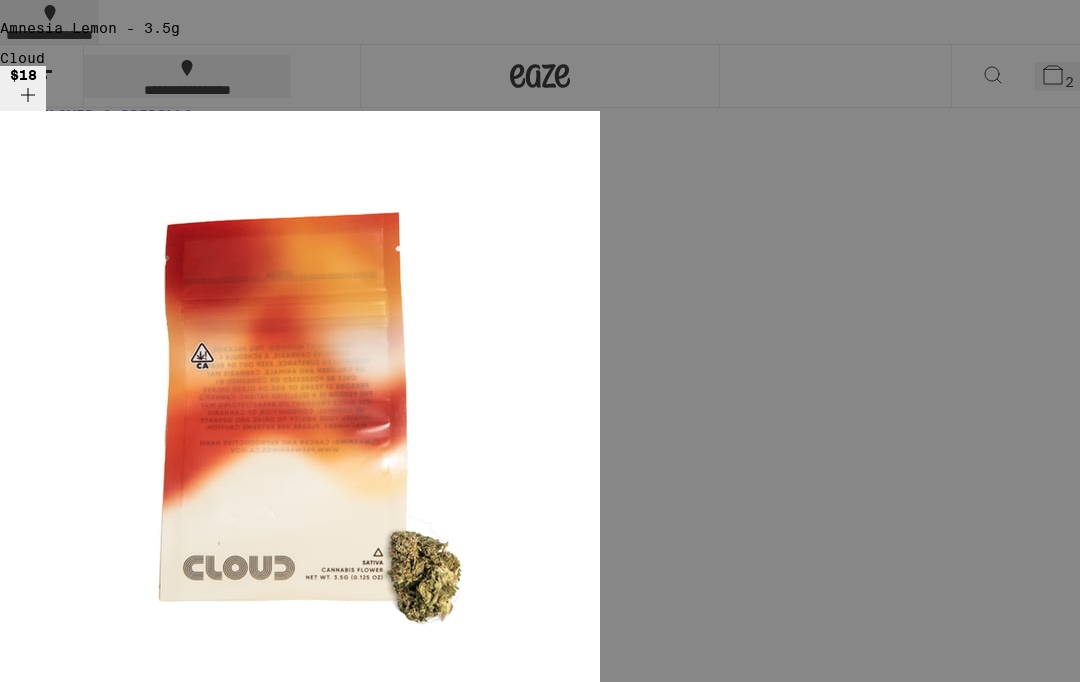 click on "Checkout" at bounding box center [153, 2653] 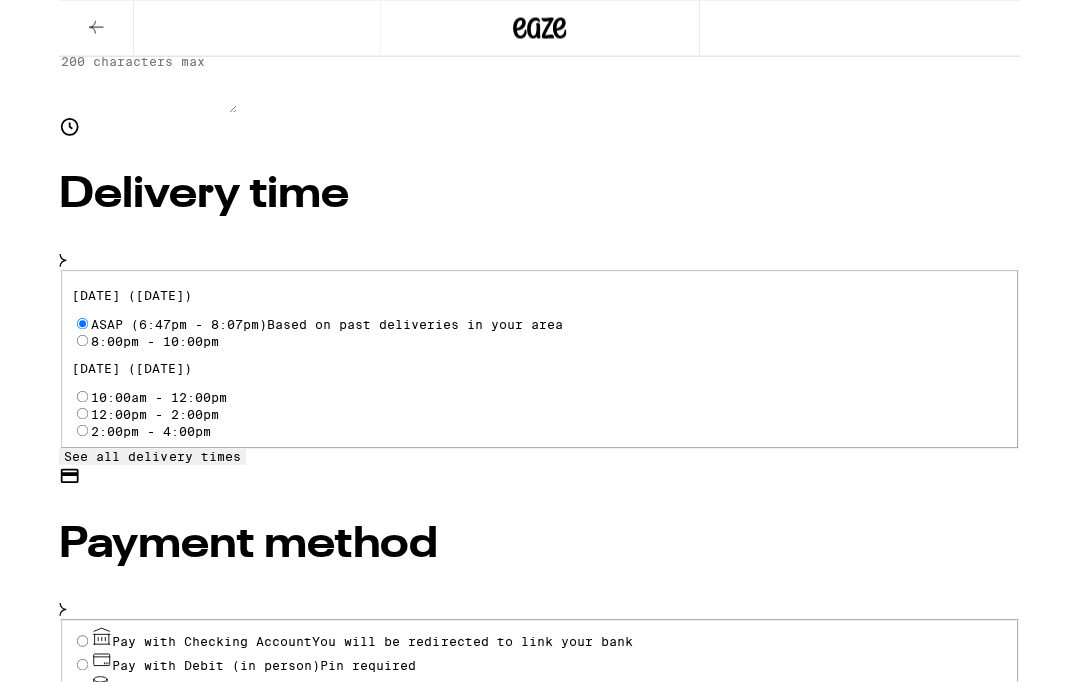 scroll, scrollTop: 591, scrollLeft: 0, axis: vertical 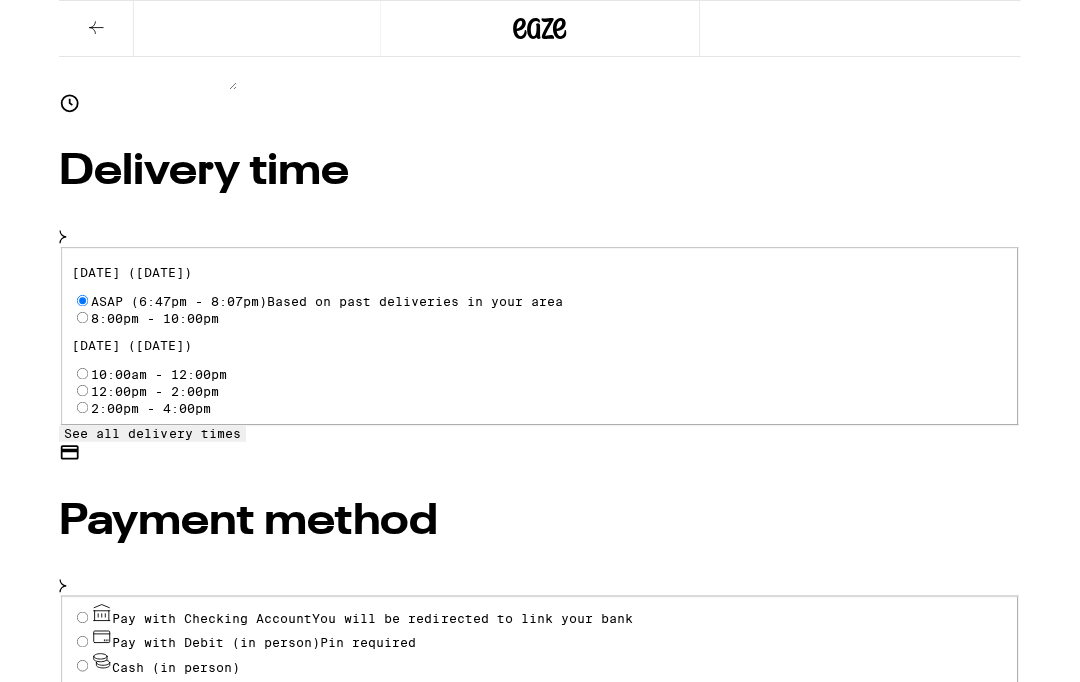 click on "Pay with Debit (in person) Pin required" at bounding box center (26, 720) 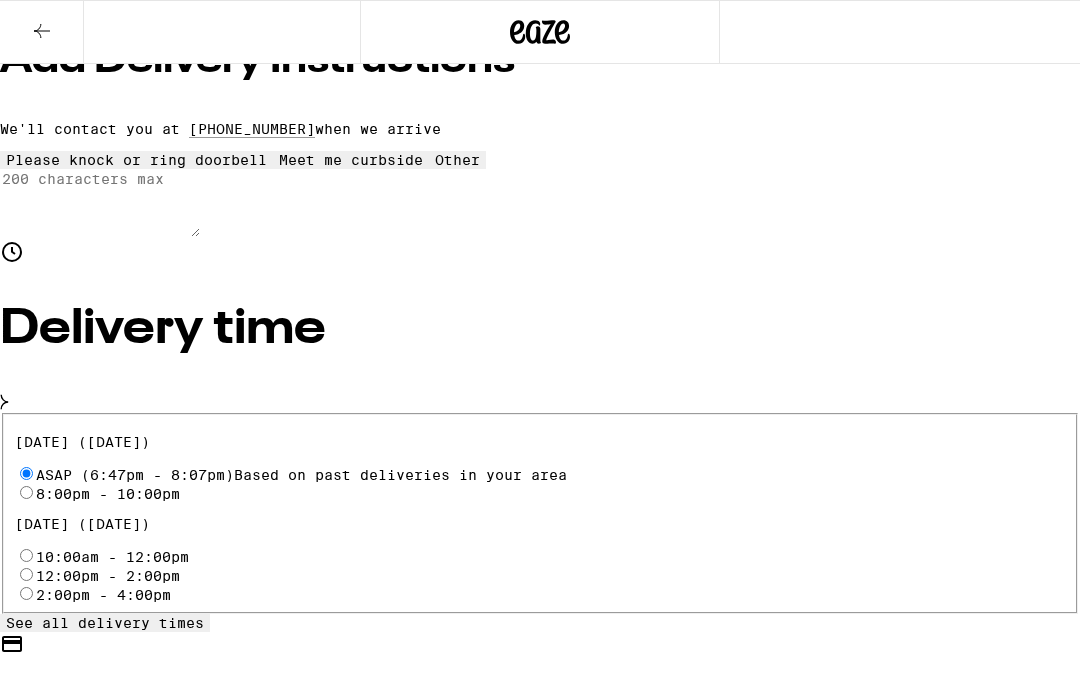 scroll, scrollTop: 426, scrollLeft: 0, axis: vertical 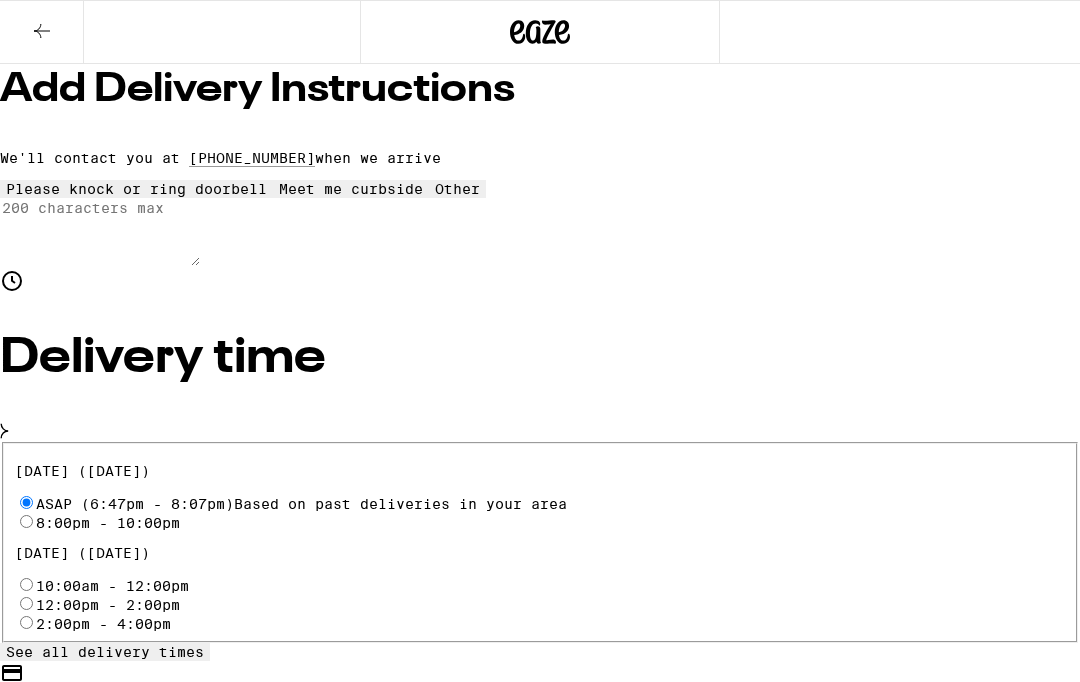 click on "Place Order" at bounding box center (55, 3911) 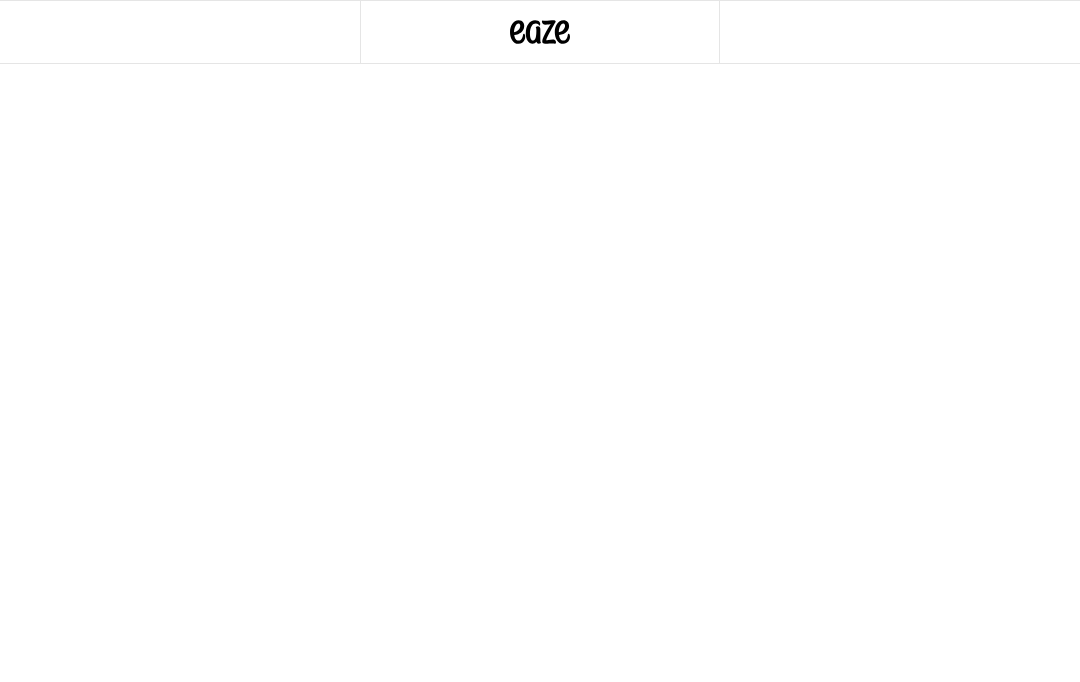 scroll, scrollTop: 0, scrollLeft: 0, axis: both 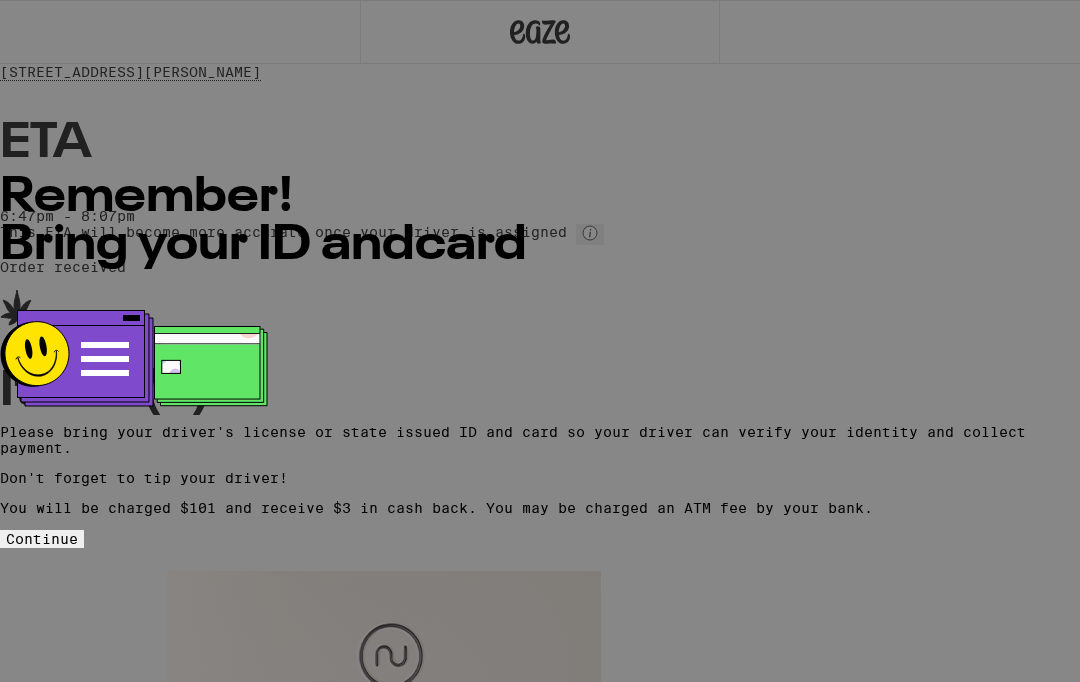 click on "Continue" at bounding box center (42, 539) 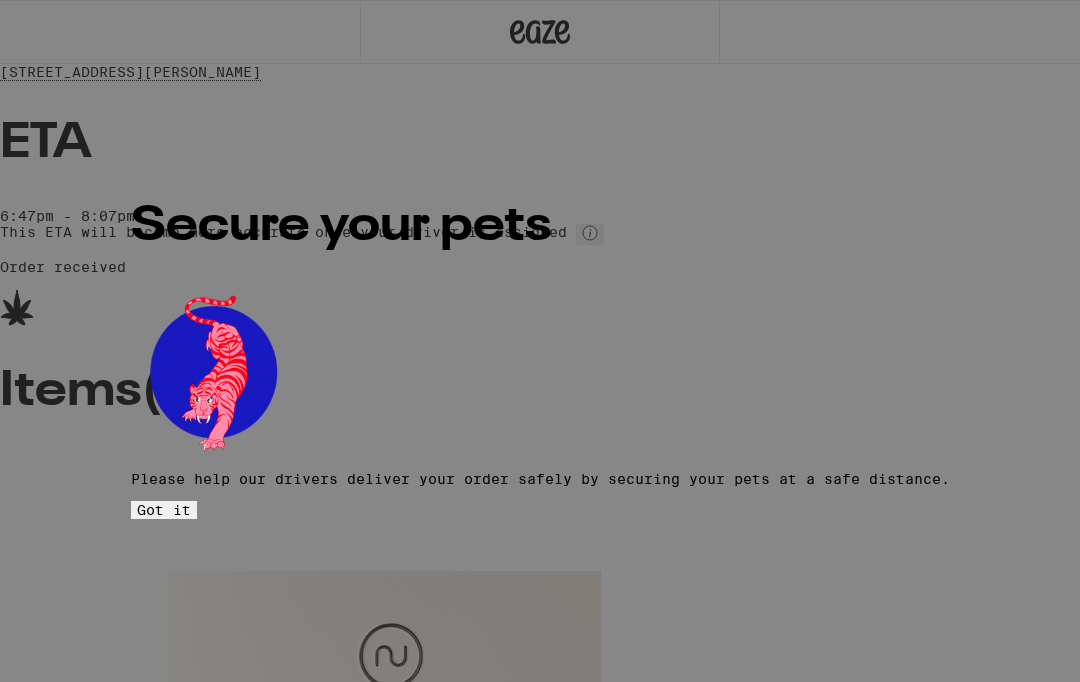 click on "Got it" at bounding box center [164, 510] 